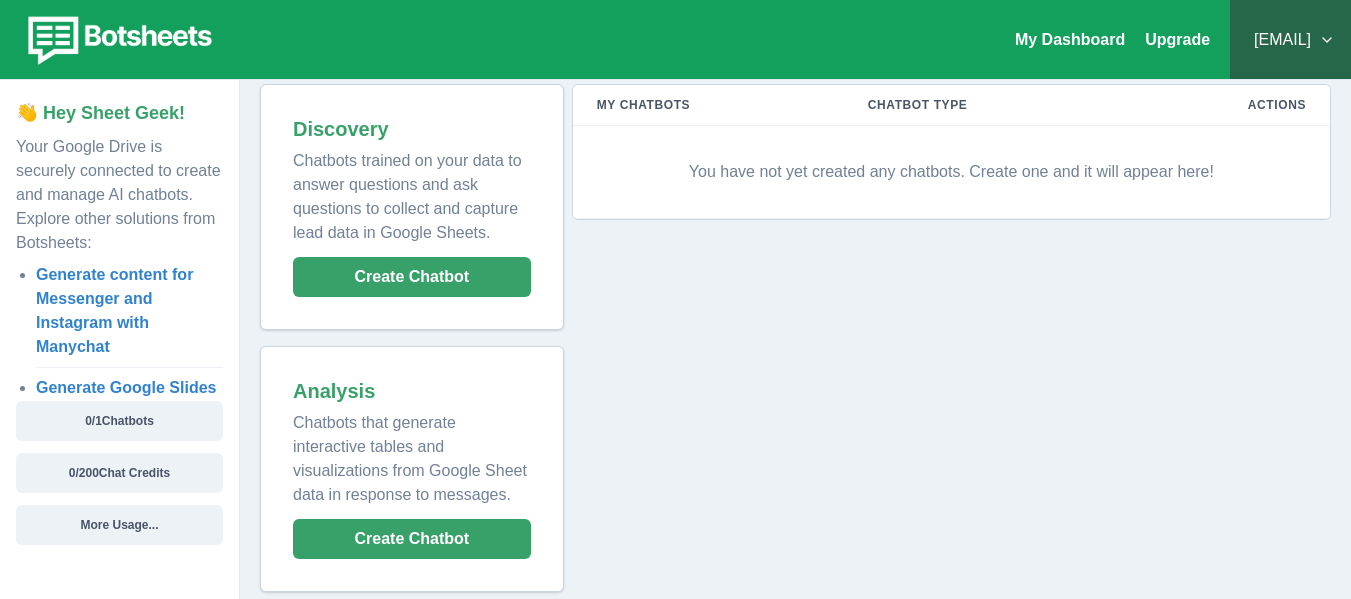 scroll, scrollTop: 29, scrollLeft: 0, axis: vertical 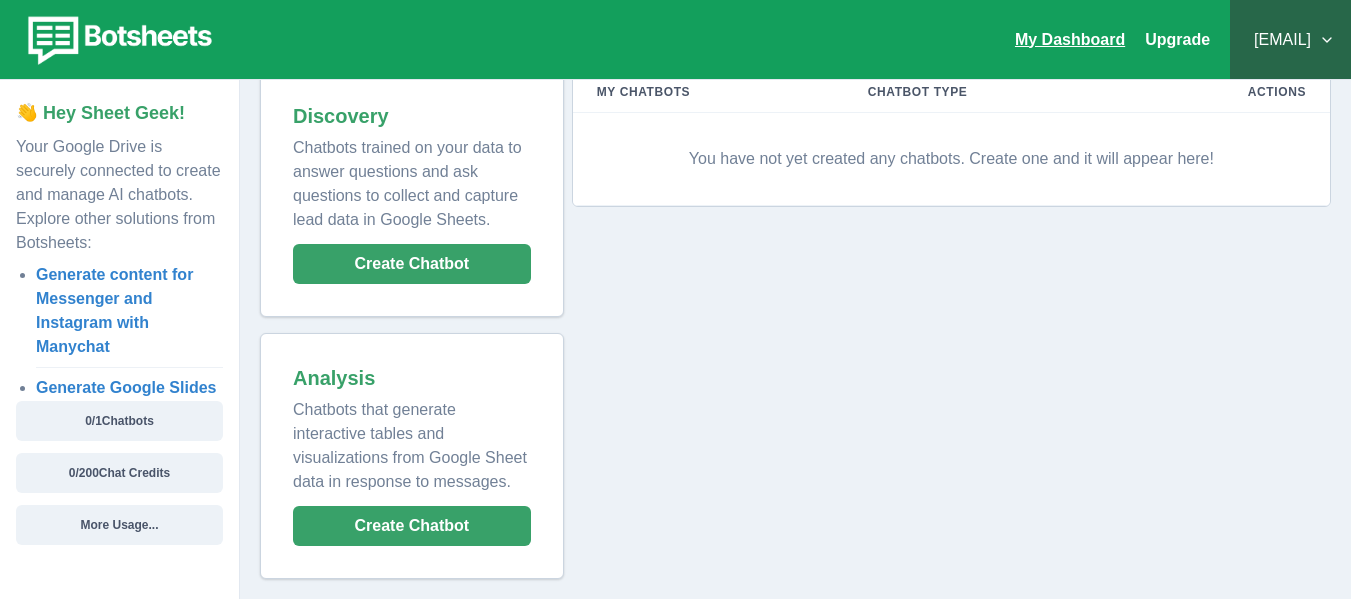 click on "My Dashboard" at bounding box center [1070, 39] 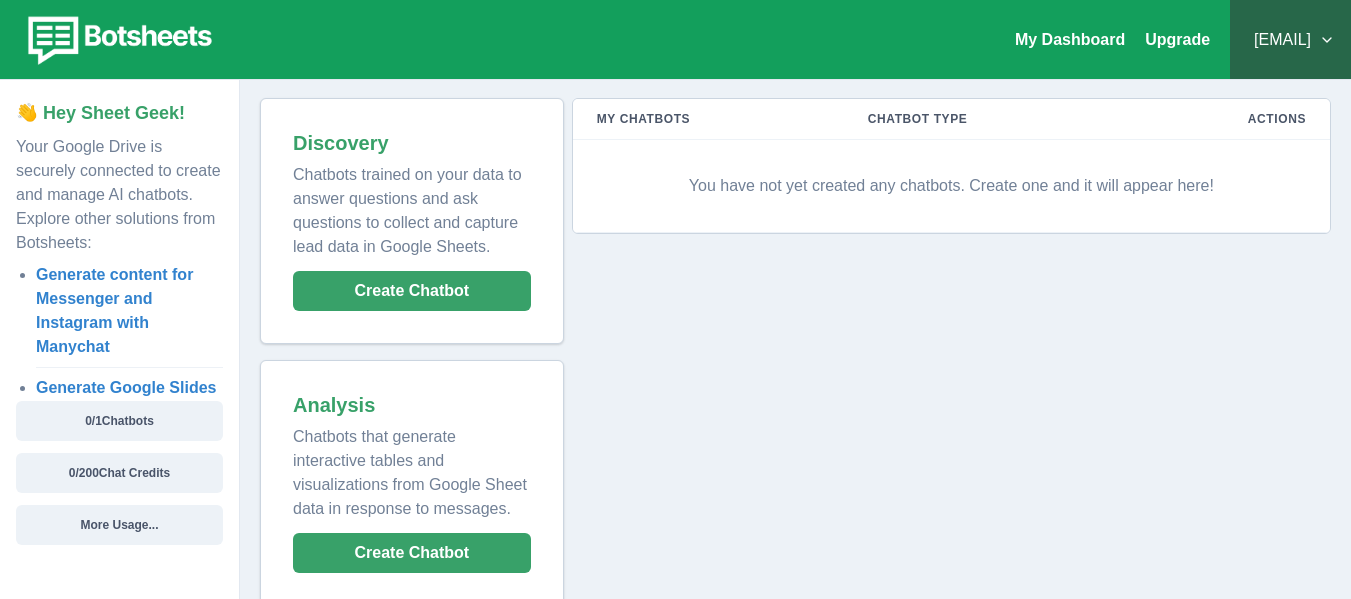scroll, scrollTop: 1, scrollLeft: 0, axis: vertical 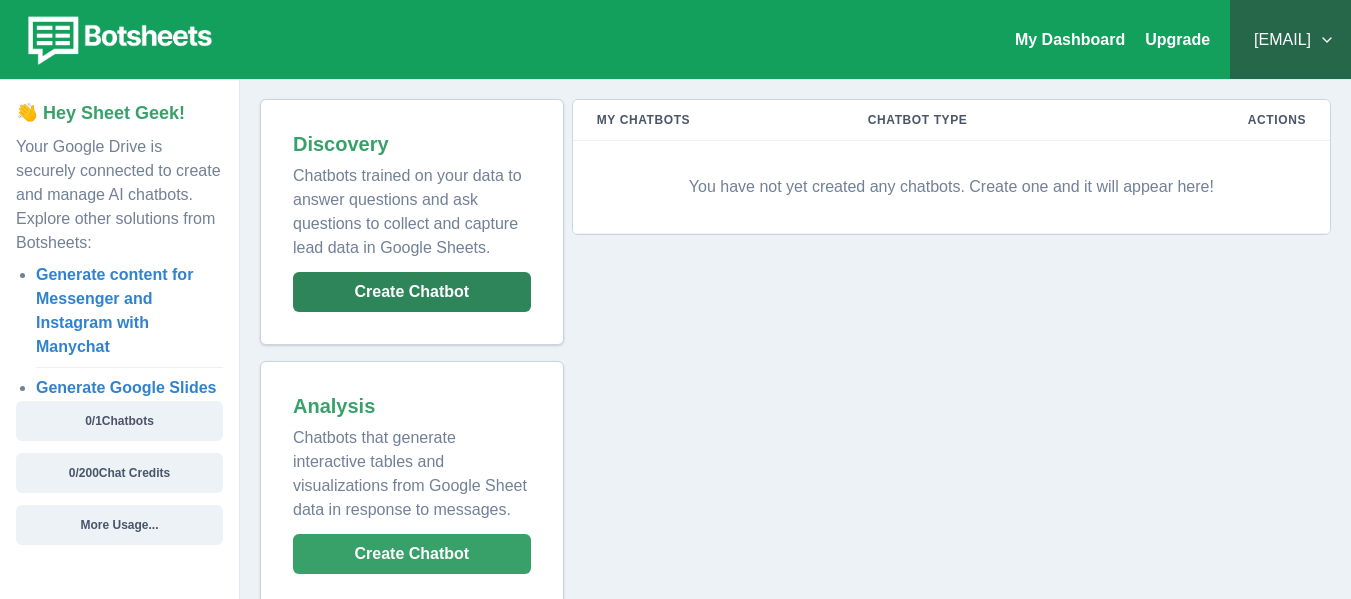 click on "Create Chatbot" at bounding box center (412, 292) 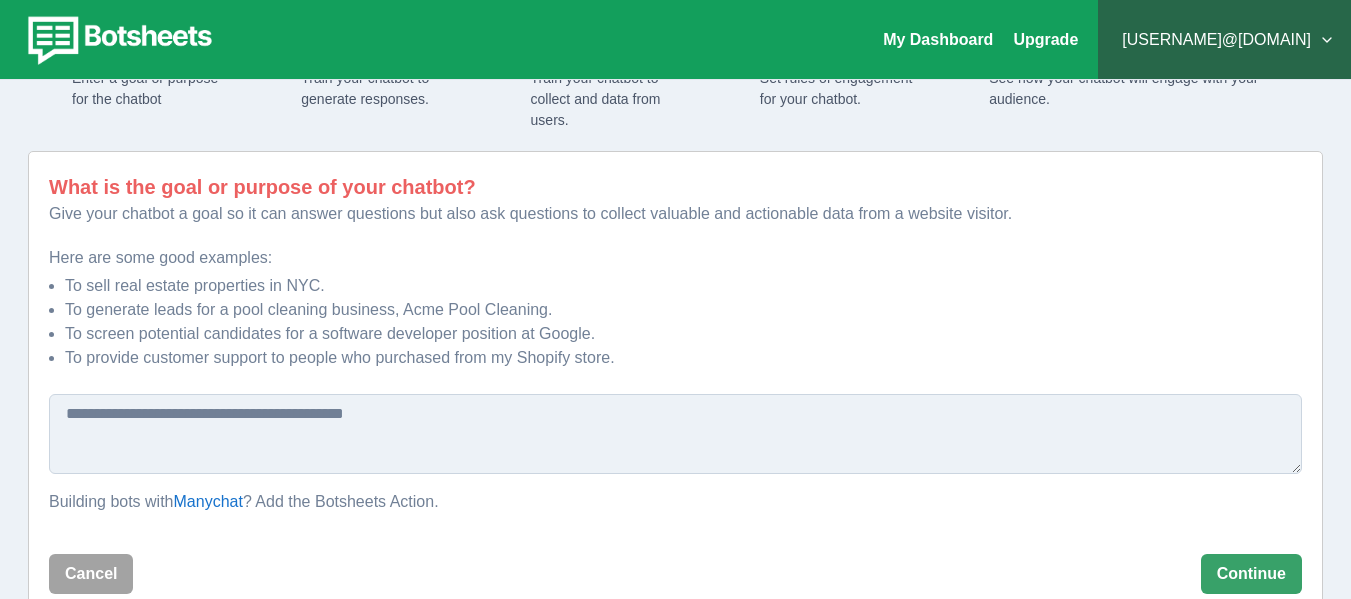 scroll, scrollTop: 109, scrollLeft: 0, axis: vertical 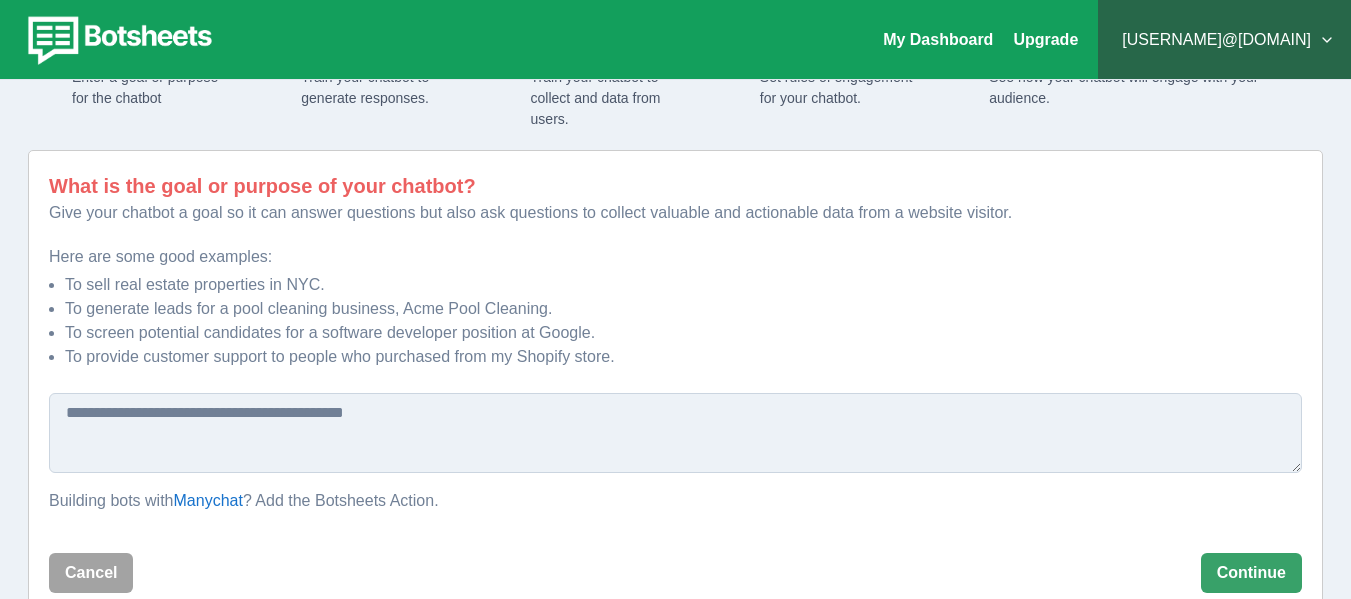 click at bounding box center [675, 433] 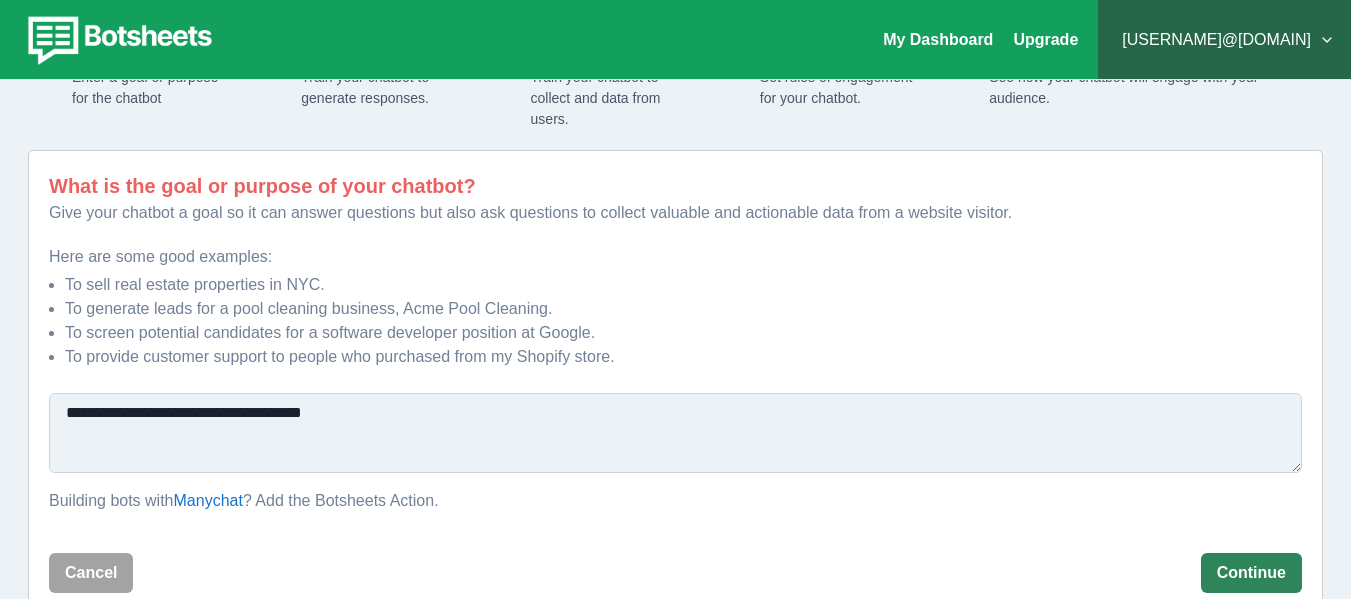 type on "**********" 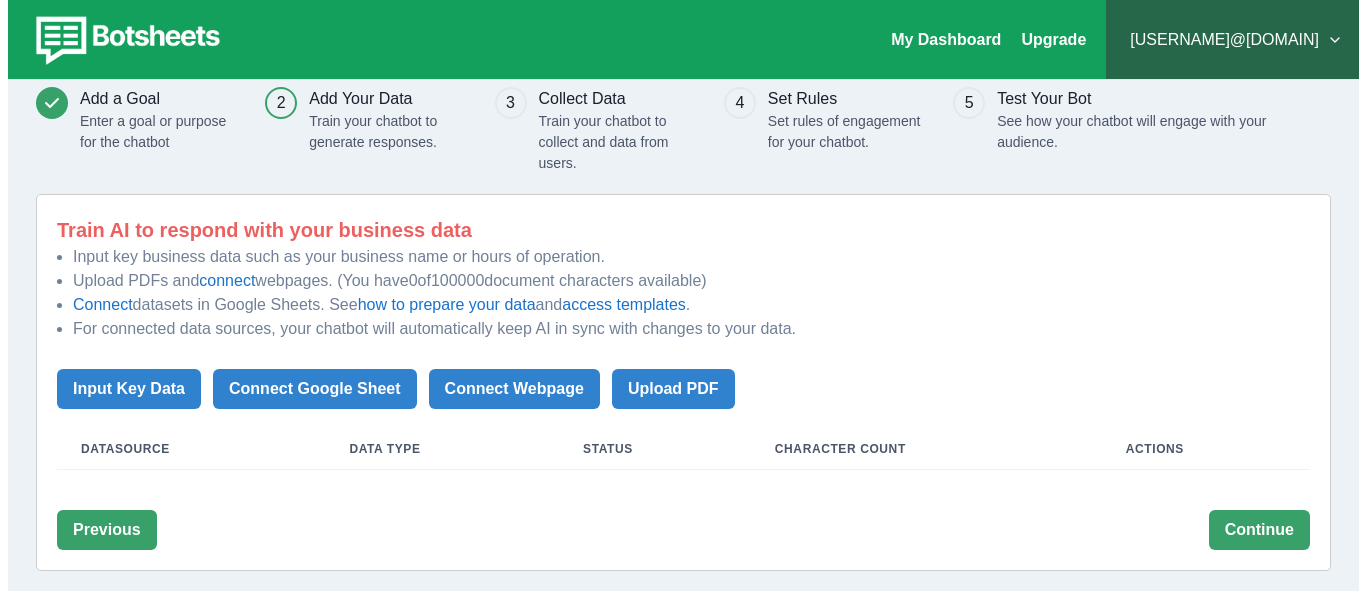 scroll, scrollTop: 65, scrollLeft: 0, axis: vertical 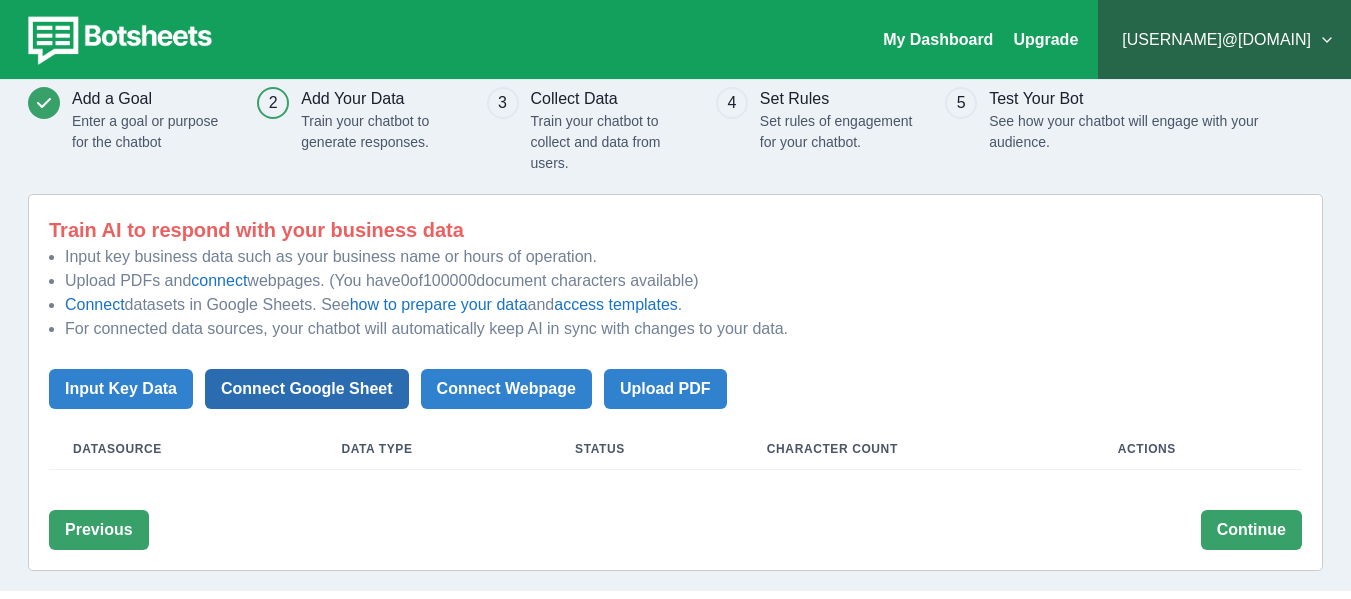 click on "Connect Google Sheet" at bounding box center [307, 389] 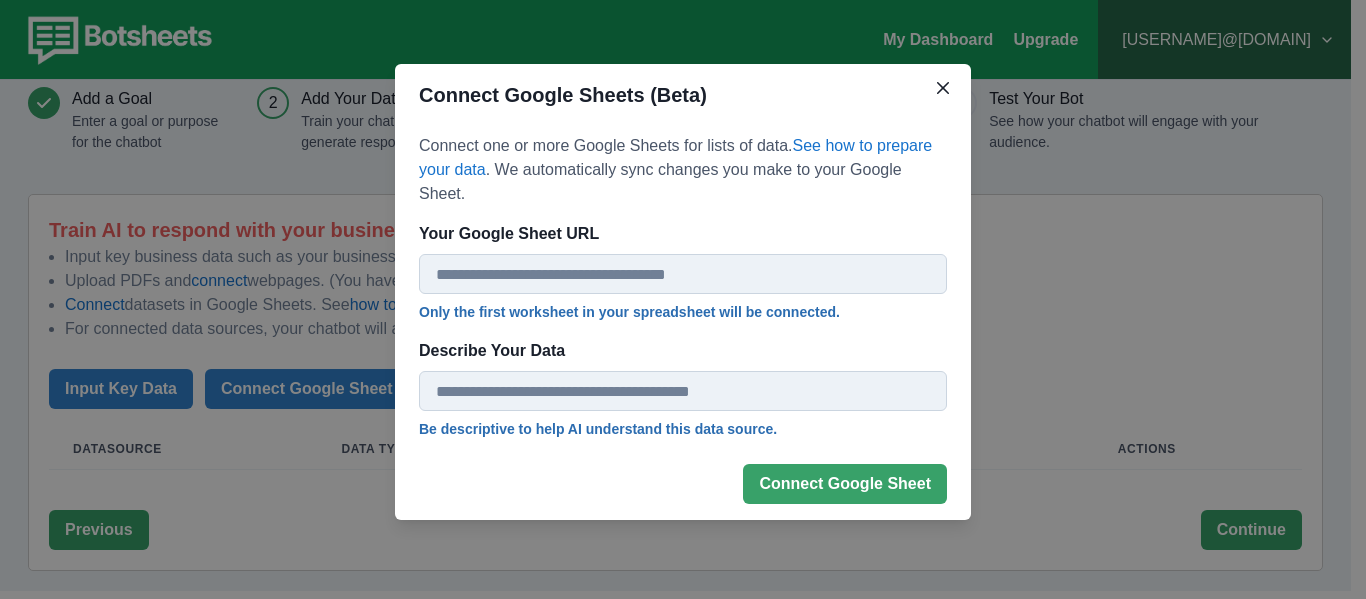 click on "Your Google Sheet URL" at bounding box center [683, 274] 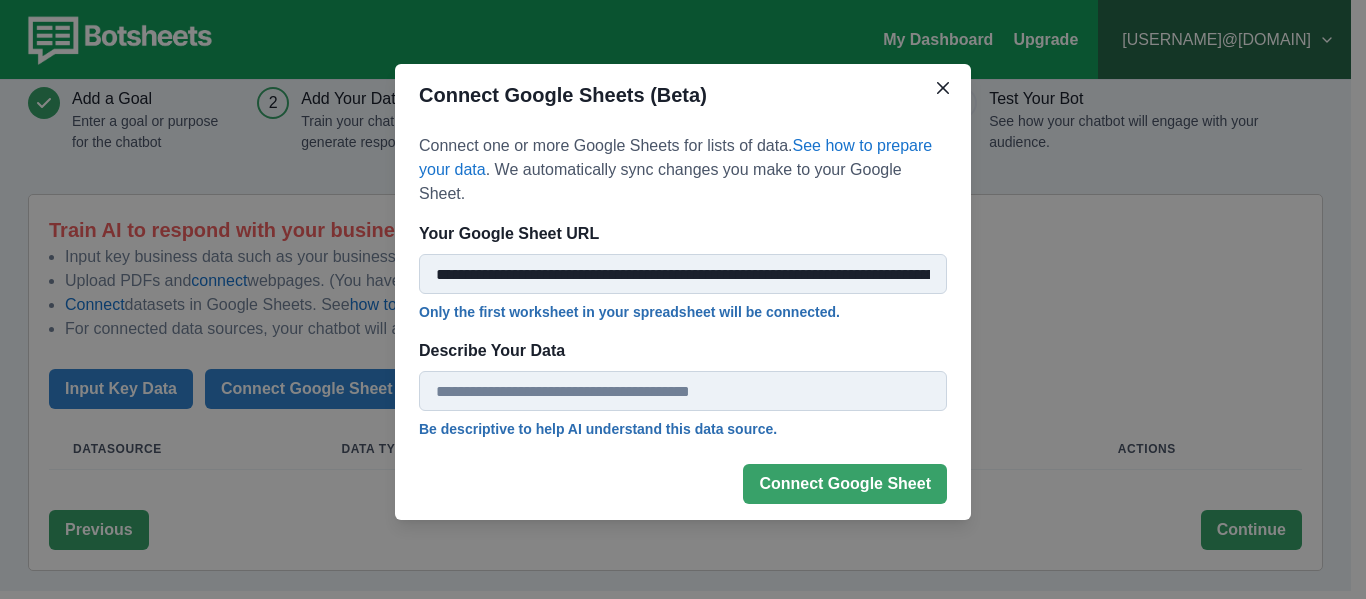 scroll, scrollTop: 0, scrollLeft: 309, axis: horizontal 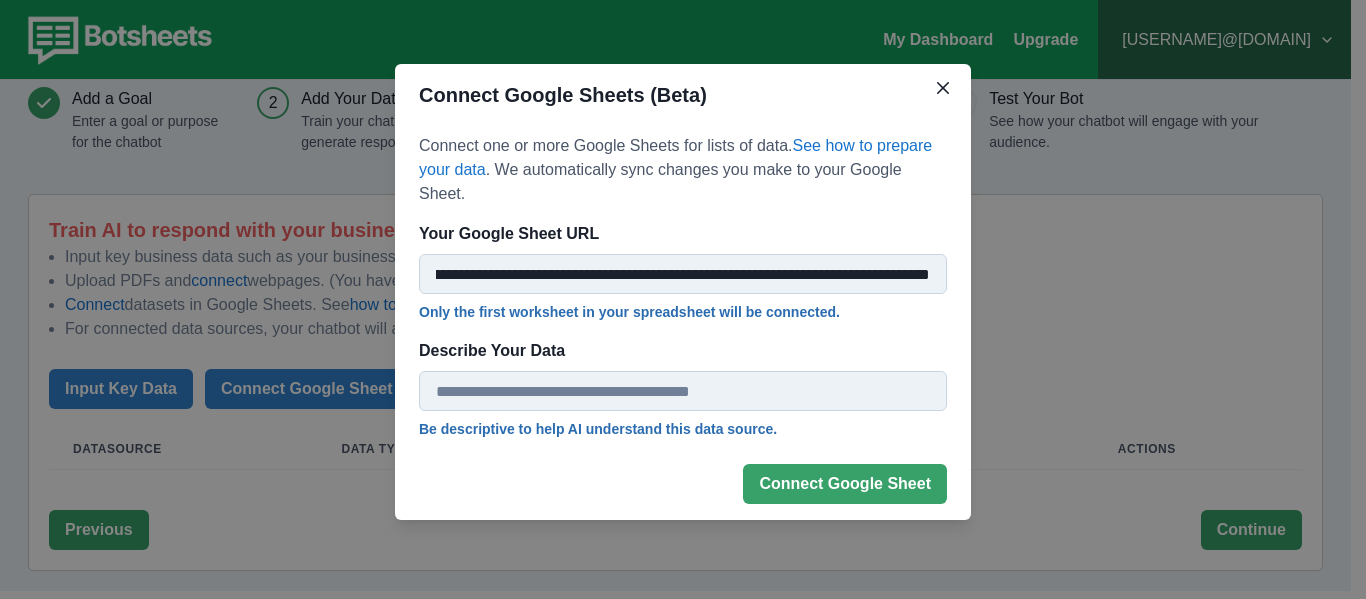 type on "**********" 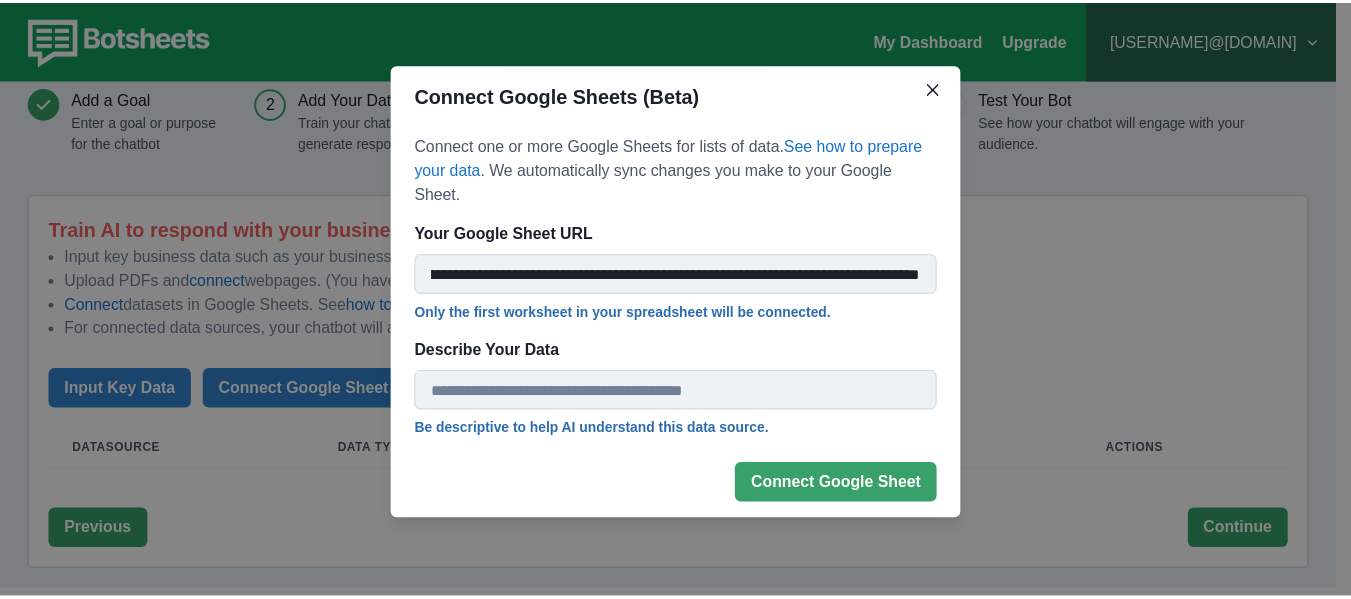 scroll, scrollTop: 0, scrollLeft: 0, axis: both 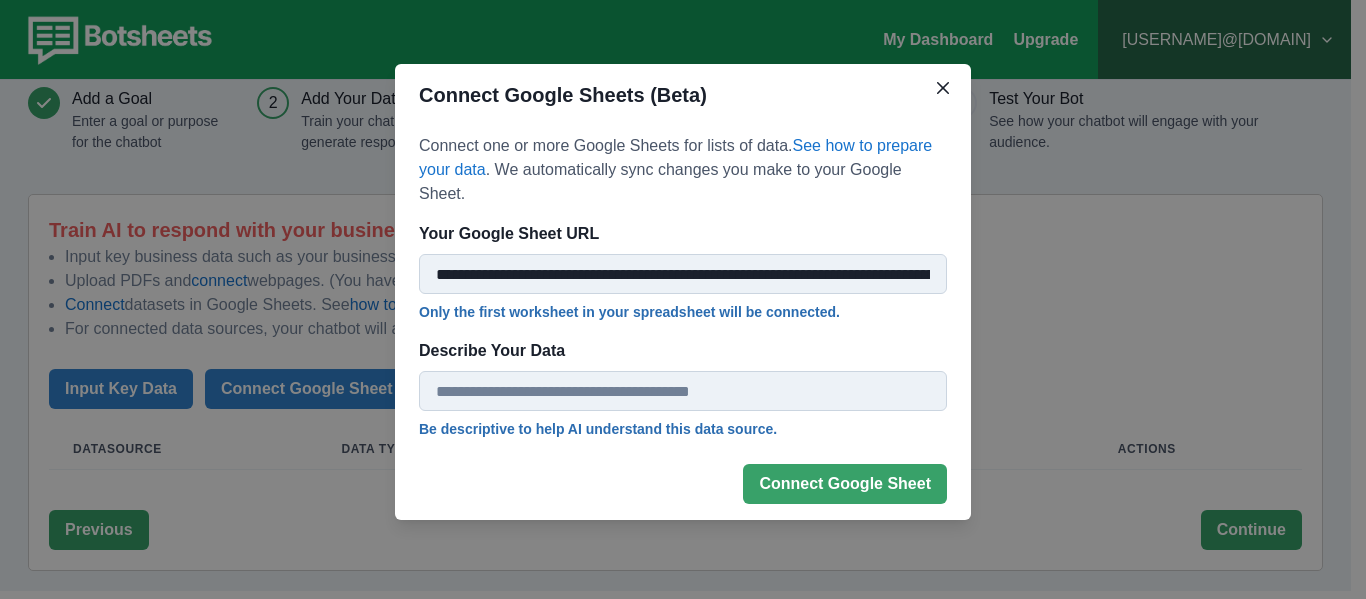 click on "Describe Your Data" at bounding box center [683, 391] 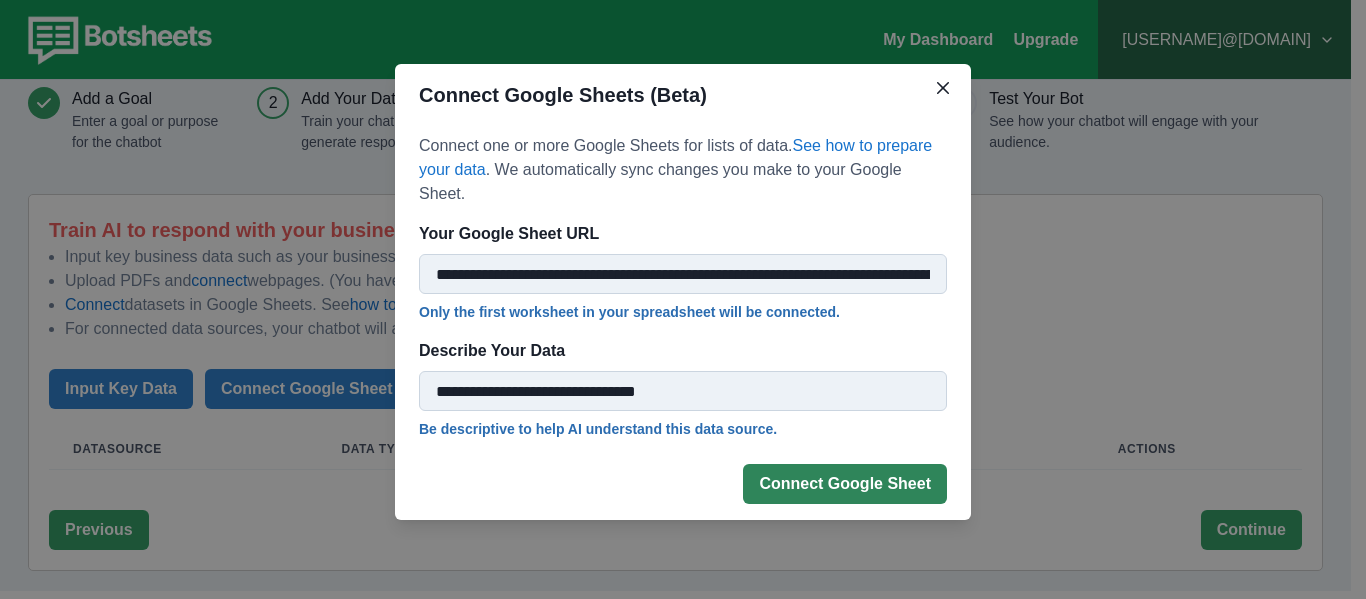 type on "**********" 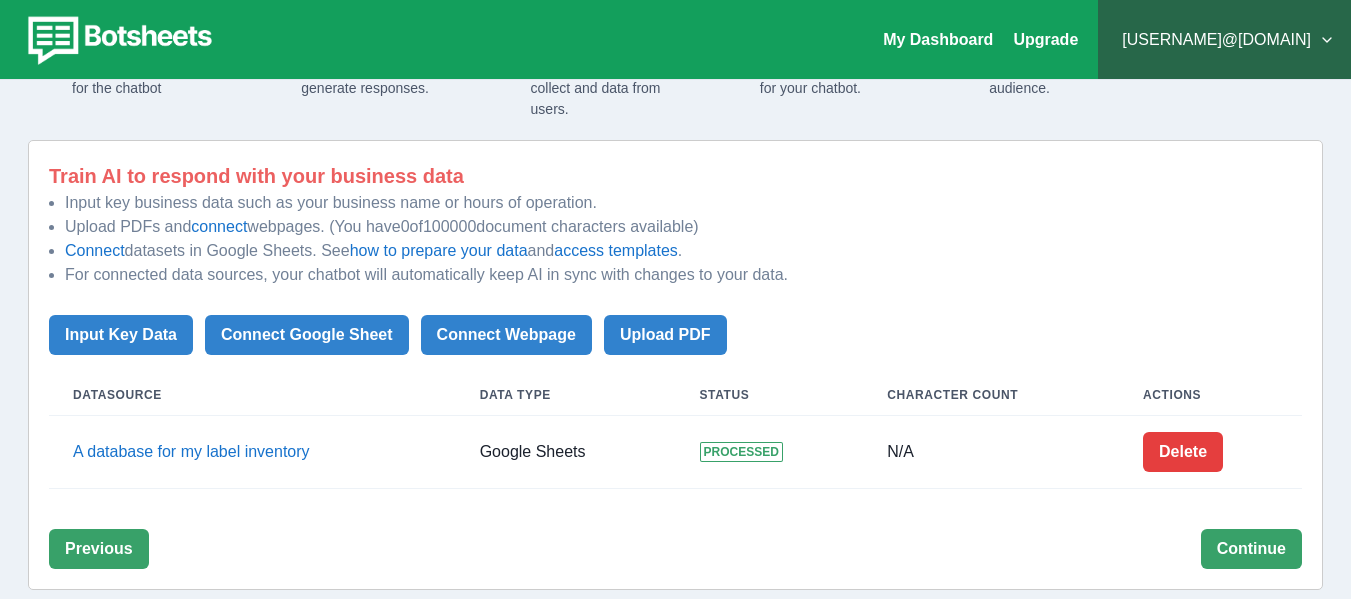 scroll, scrollTop: 138, scrollLeft: 0, axis: vertical 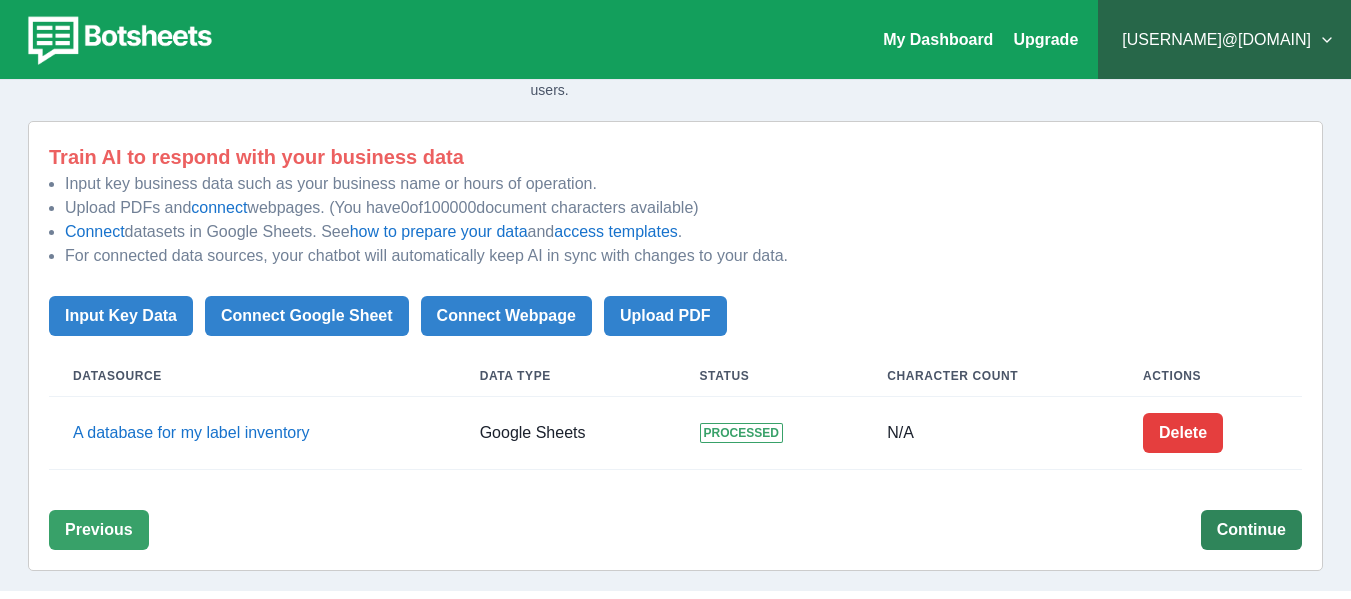 click on "Continue" at bounding box center (1251, 530) 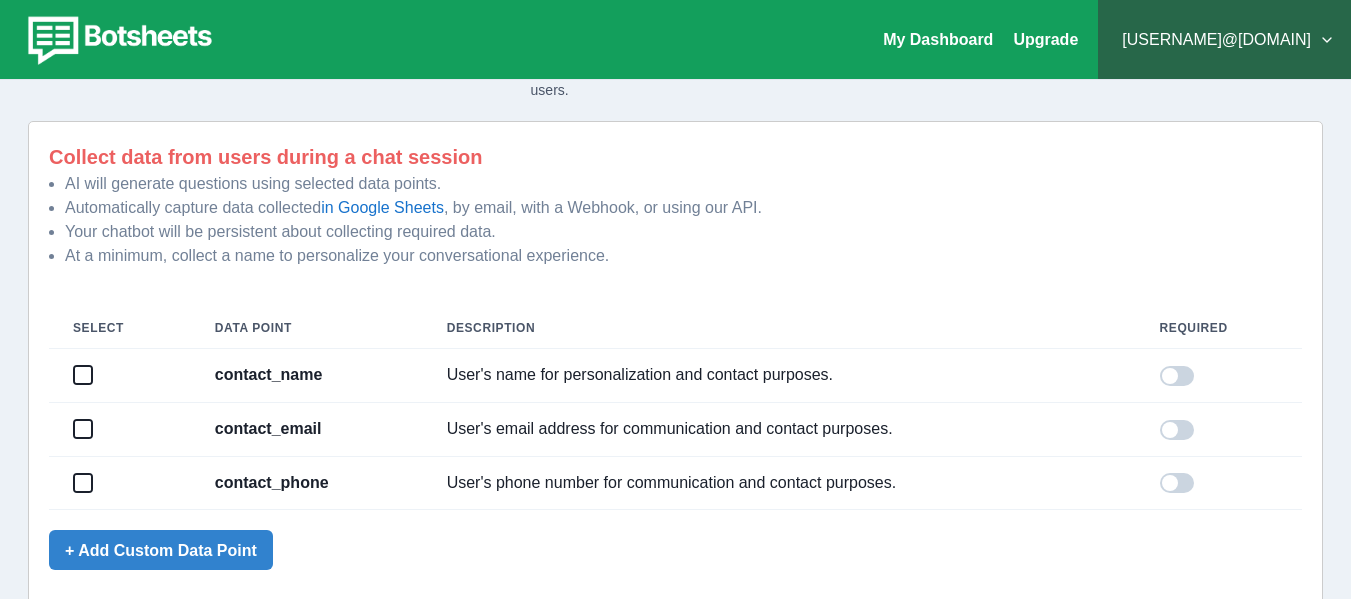 scroll, scrollTop: 242, scrollLeft: 0, axis: vertical 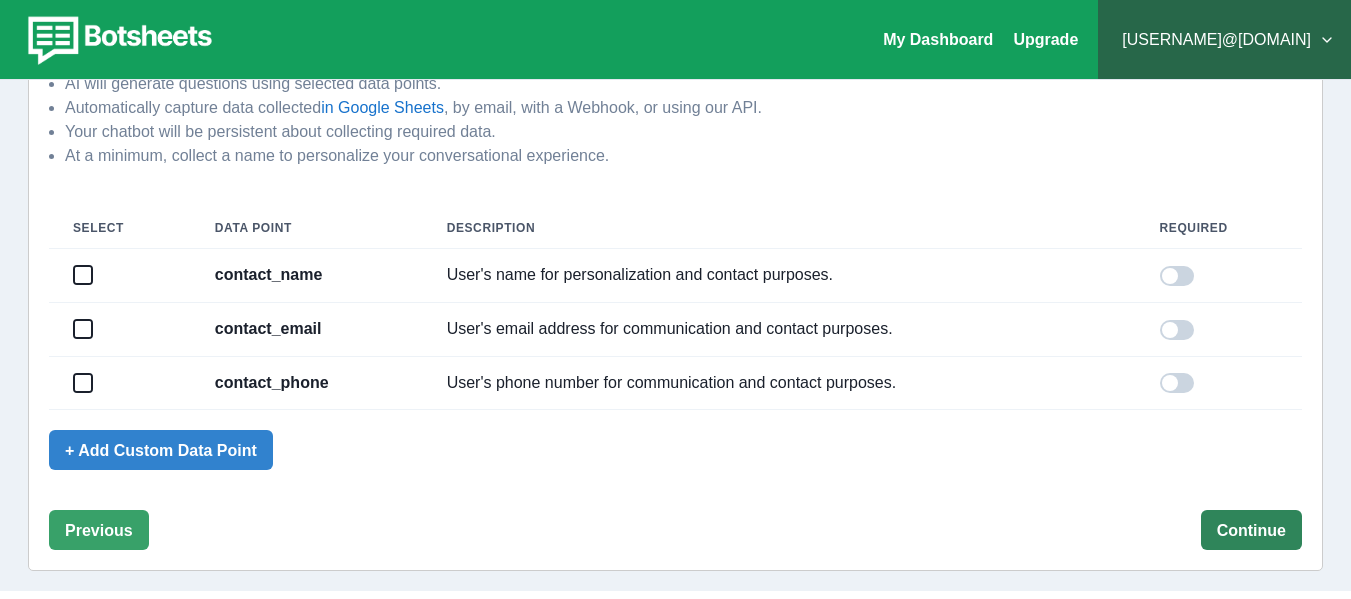 click on "Continue" at bounding box center [1251, 530] 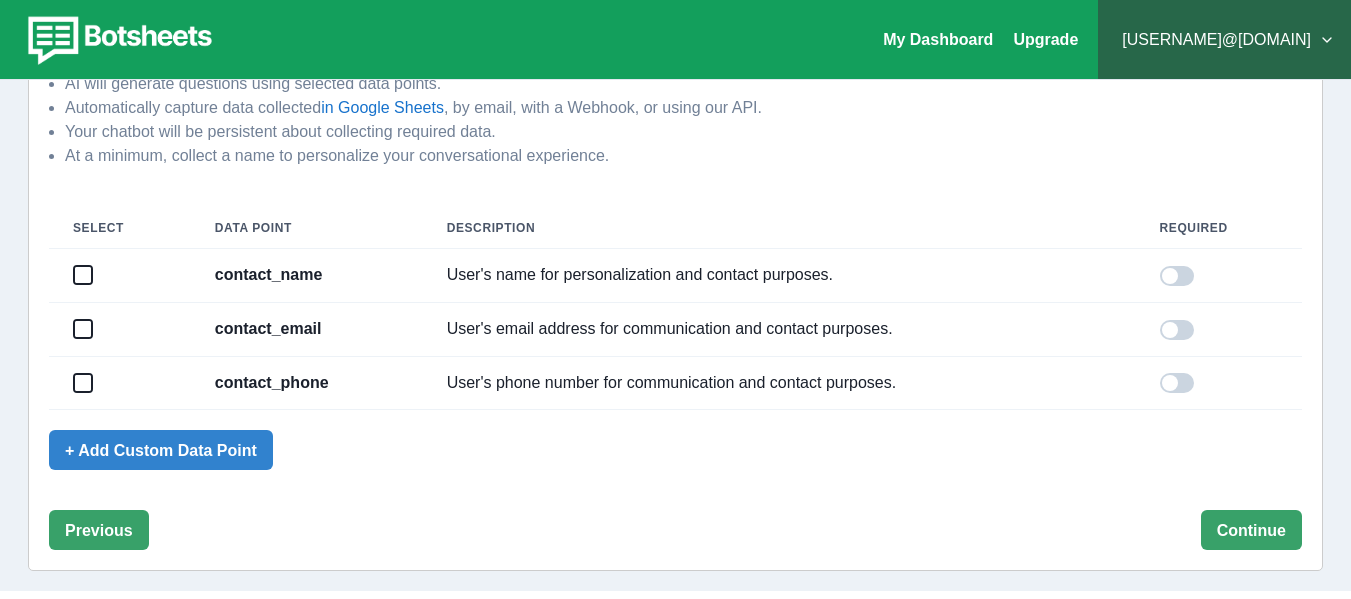 click at bounding box center [83, 275] 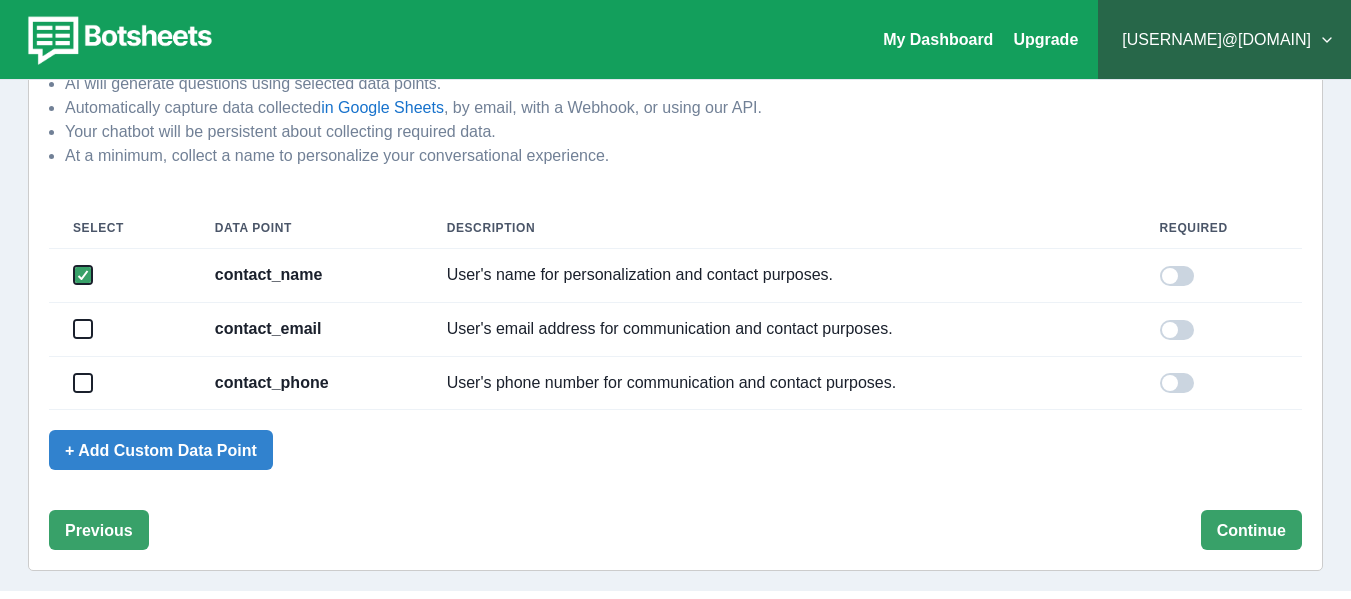 click at bounding box center [1177, 276] 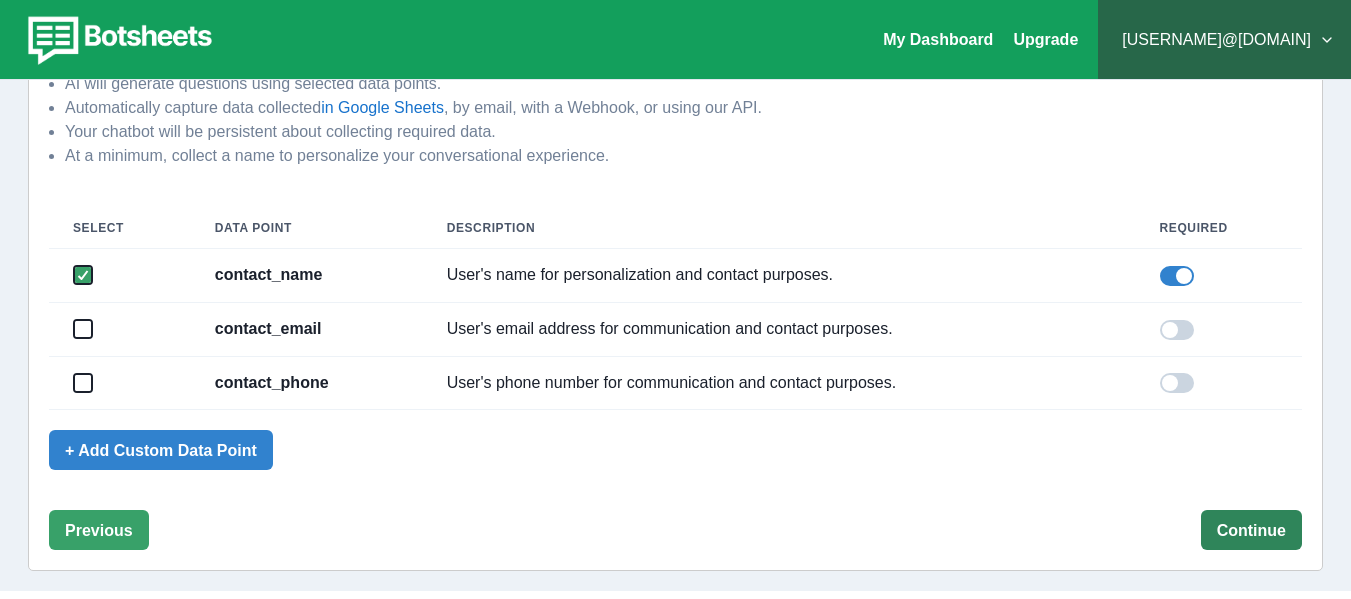 click on "Continue" at bounding box center (1251, 530) 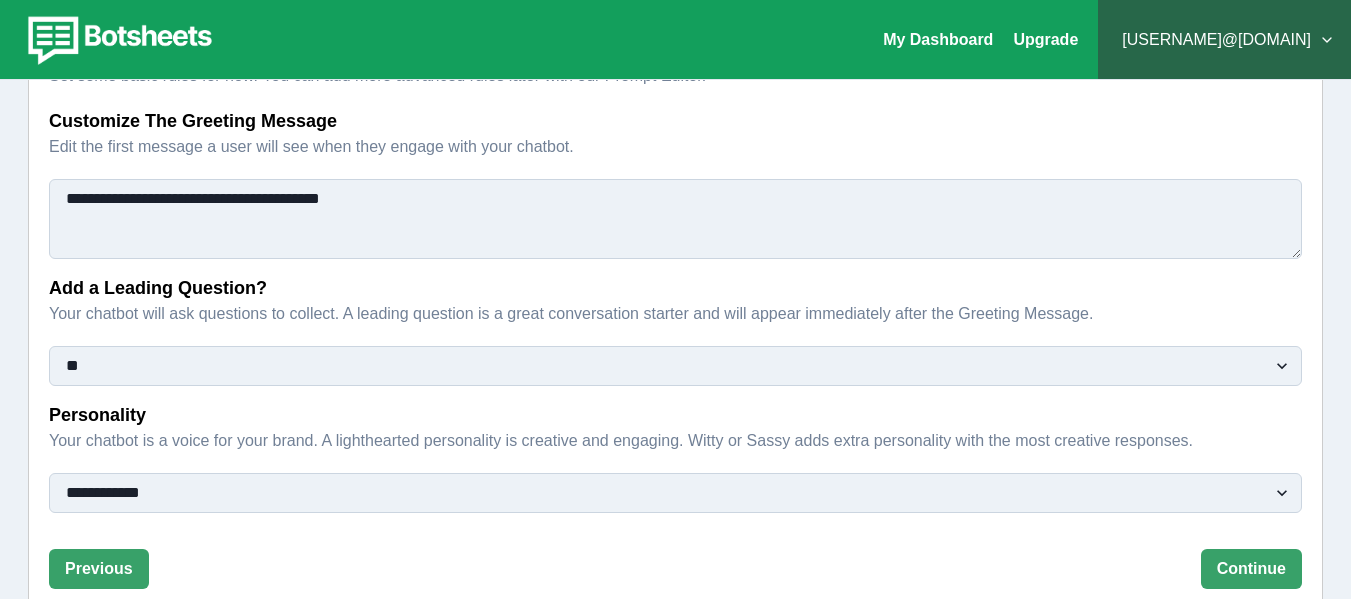 scroll, scrollTop: 285, scrollLeft: 0, axis: vertical 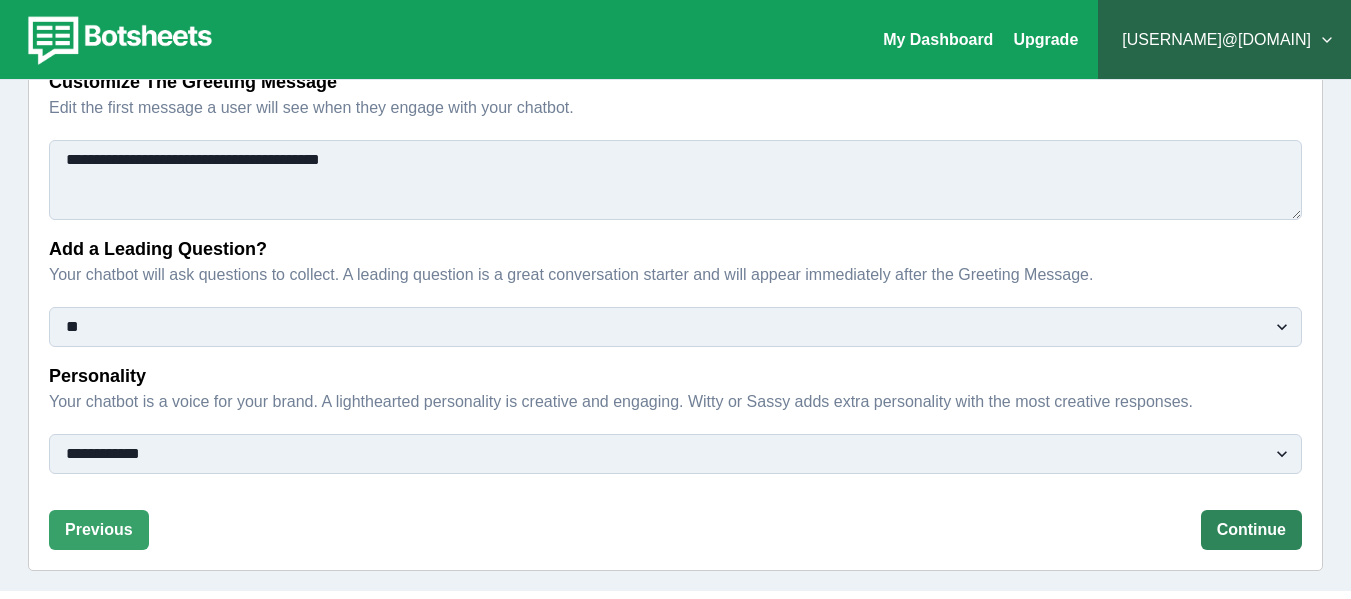 click on "Continue" at bounding box center (1251, 530) 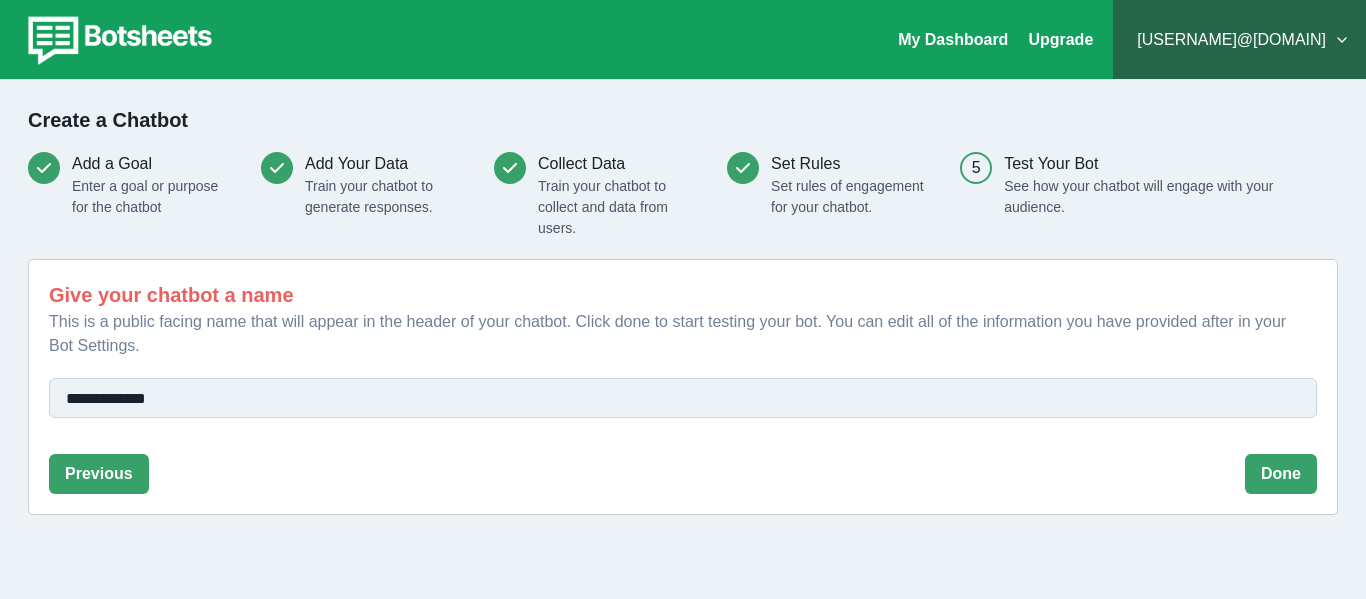 click on "**********" at bounding box center (683, 398) 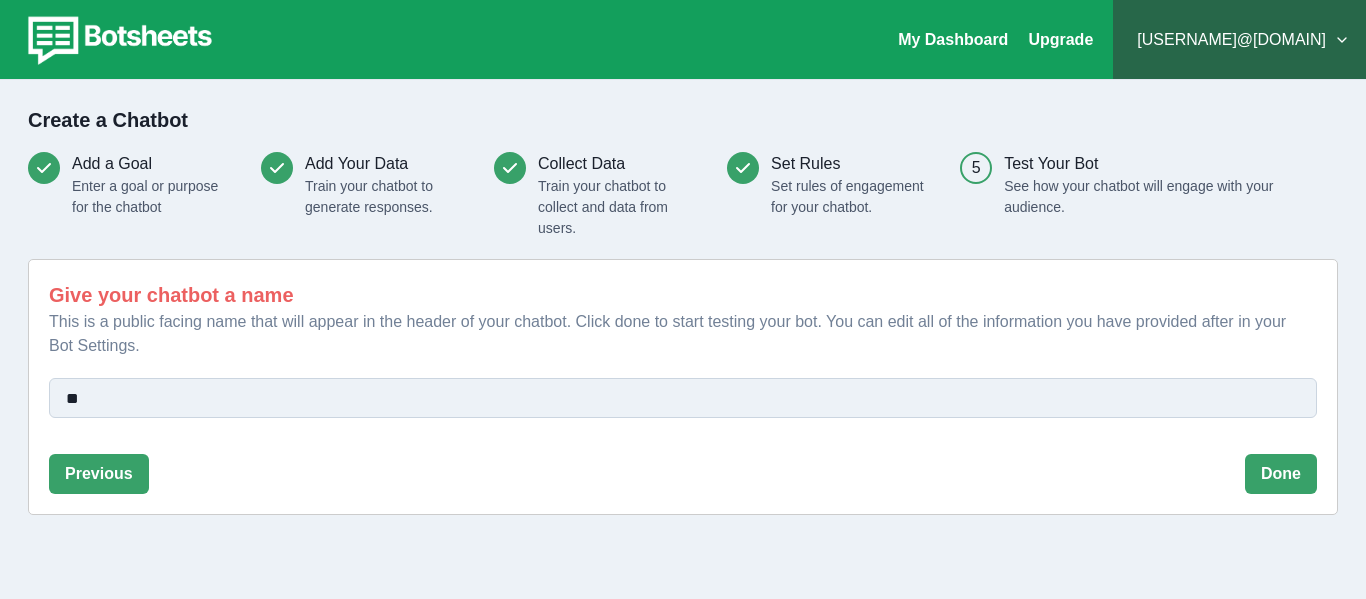 type on "*" 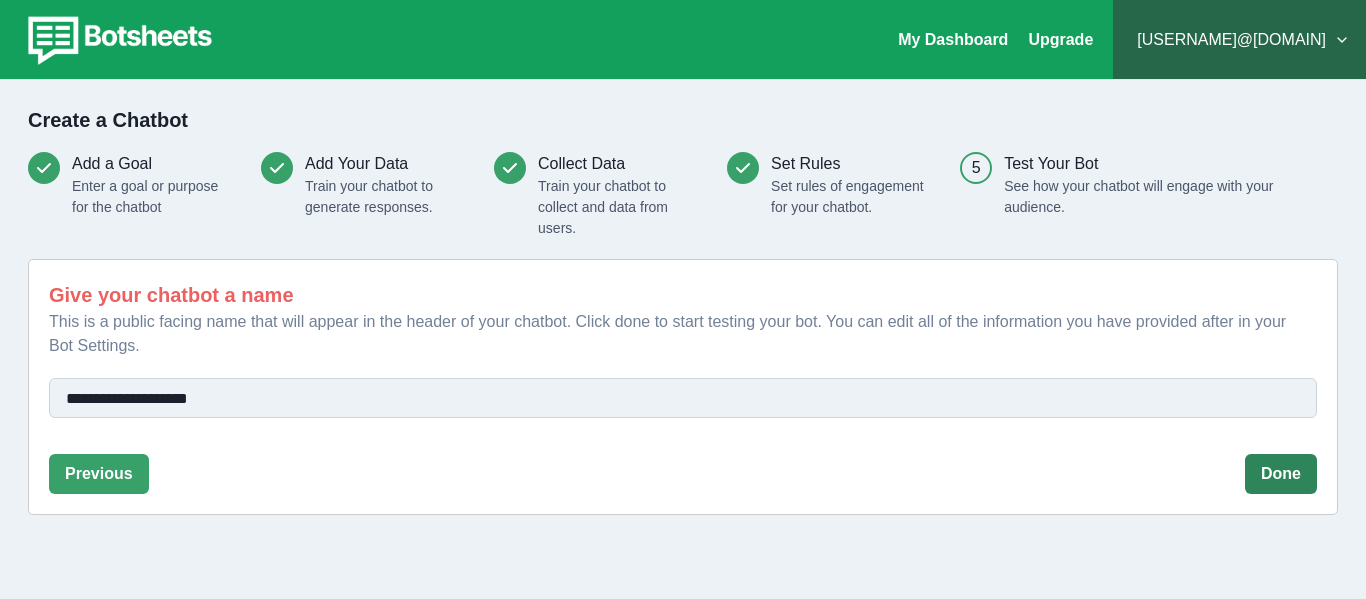 type on "**********" 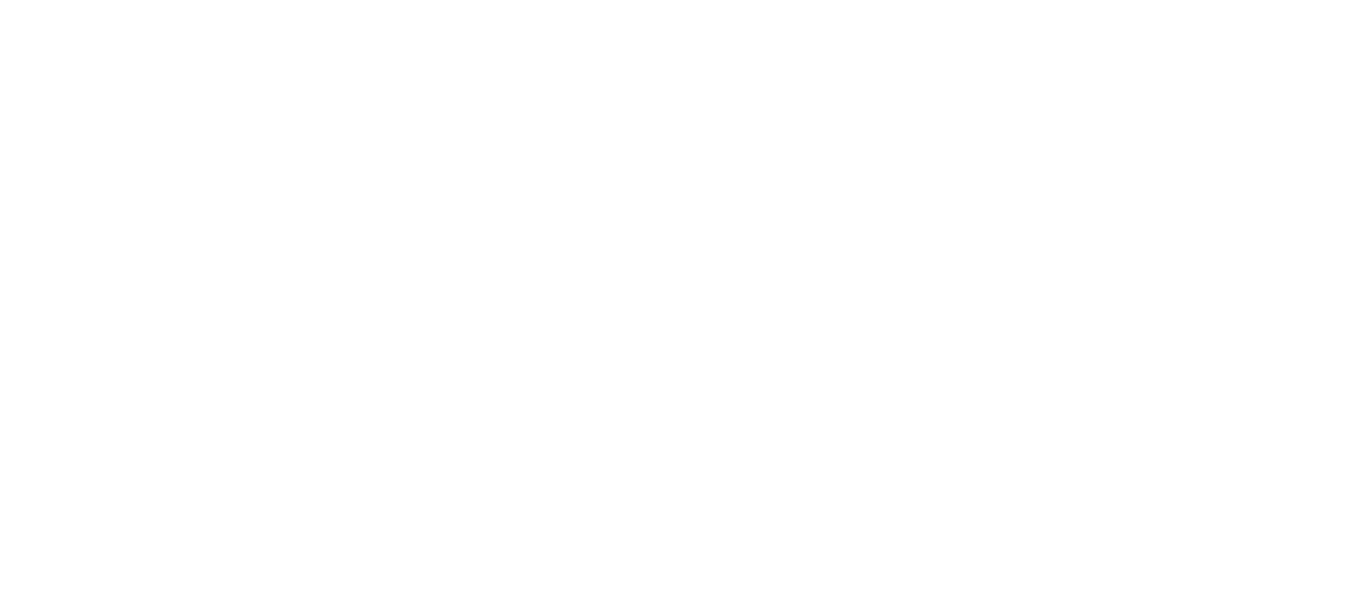 scroll, scrollTop: 0, scrollLeft: 0, axis: both 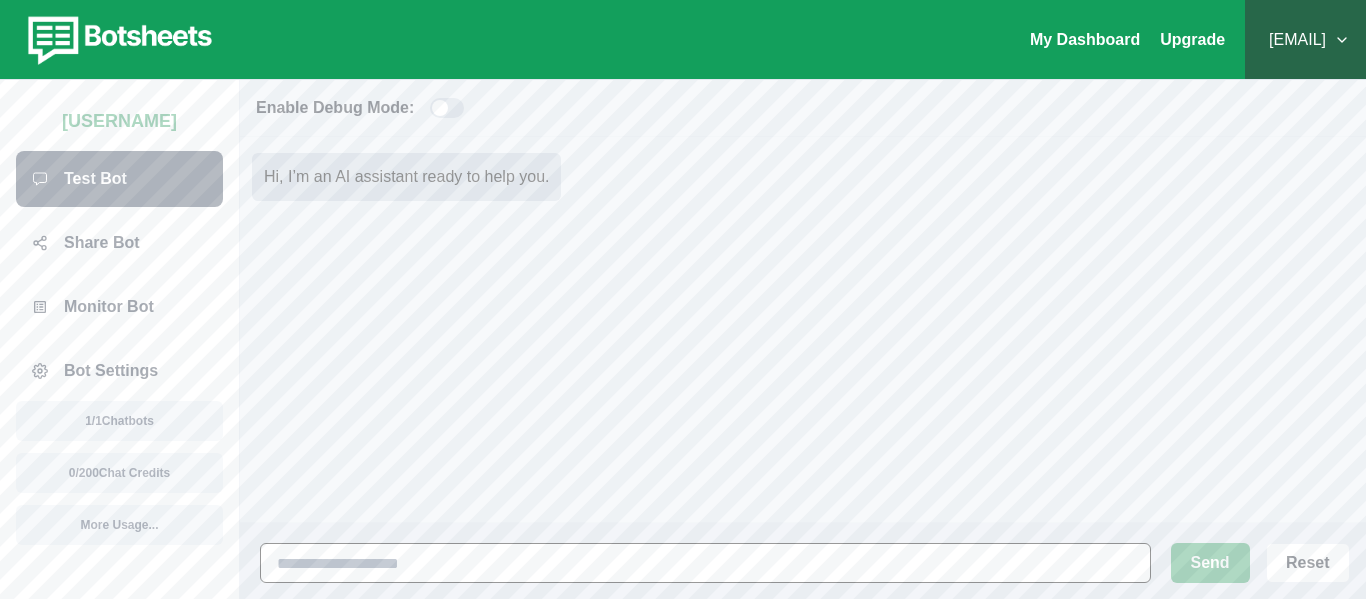 click at bounding box center [705, 563] 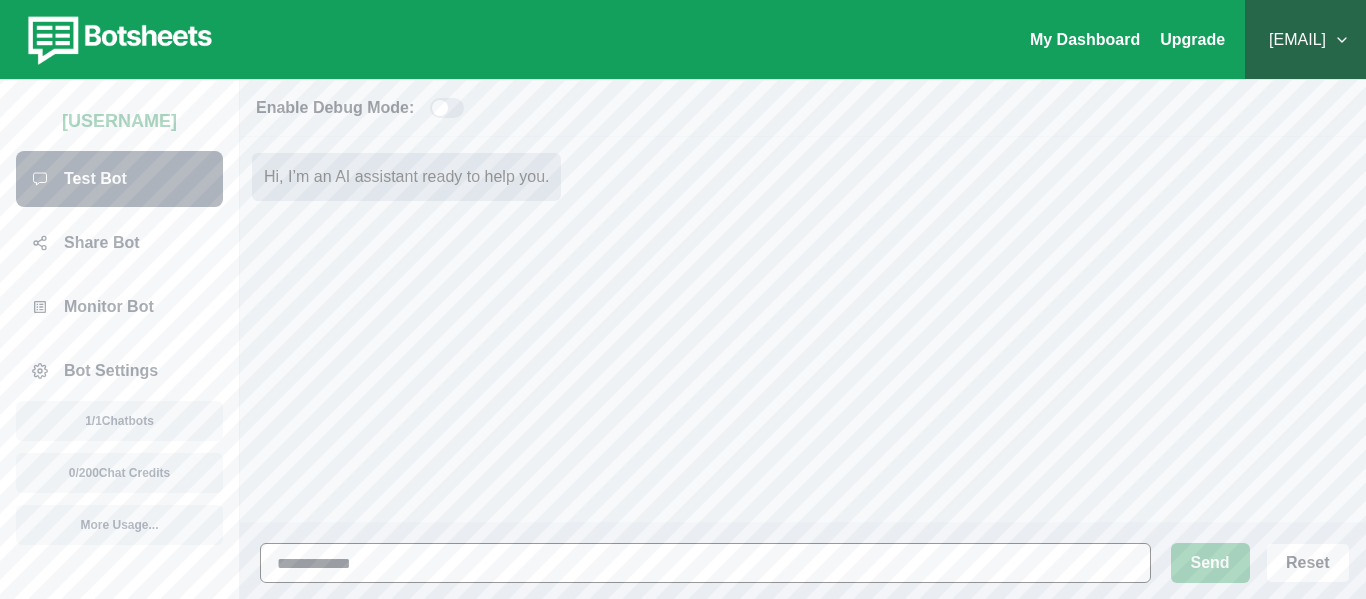 type on "**********" 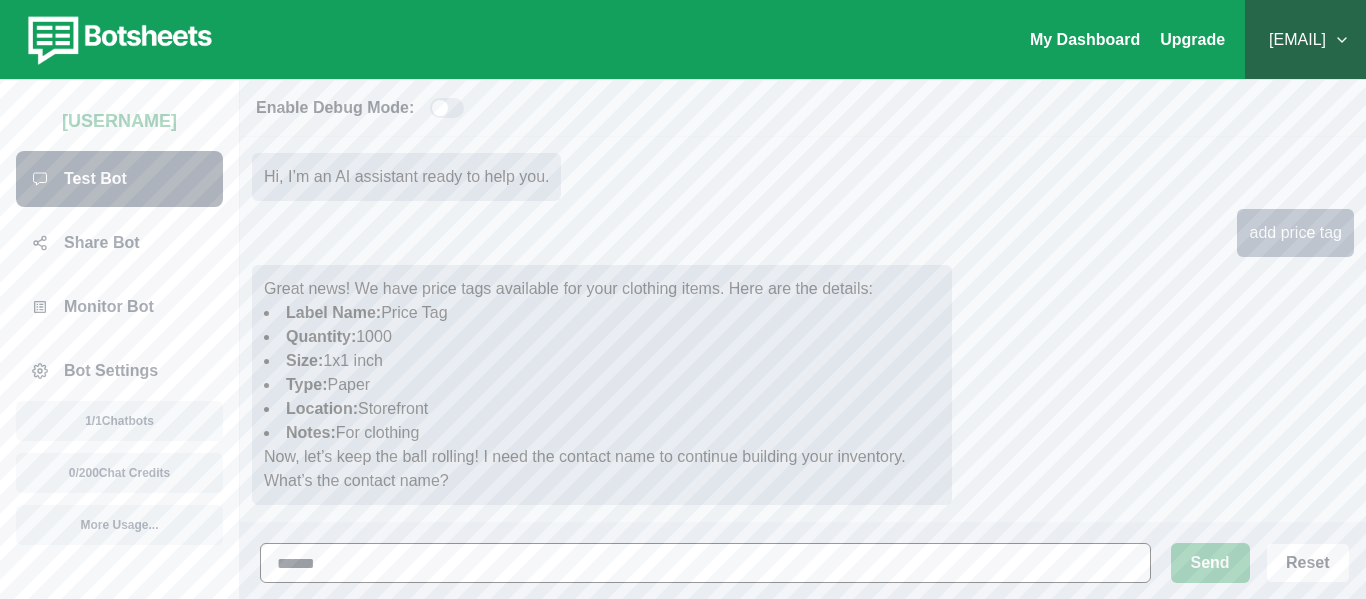 type on "*******" 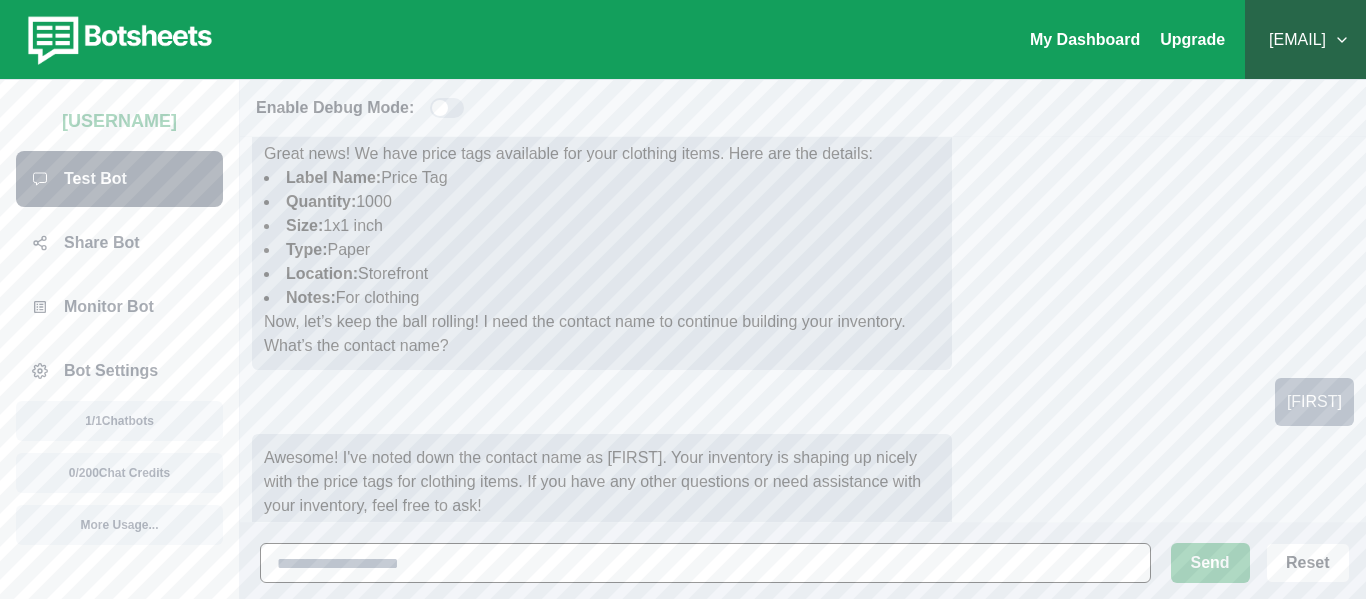 scroll, scrollTop: 159, scrollLeft: 0, axis: vertical 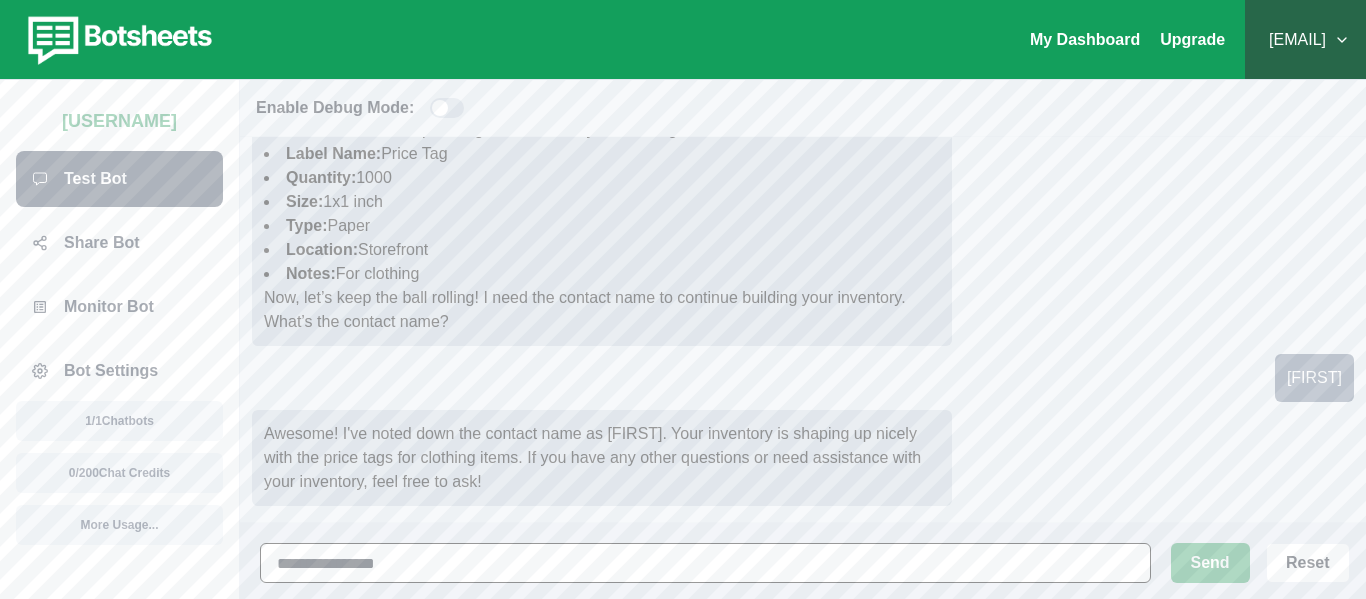 type on "**********" 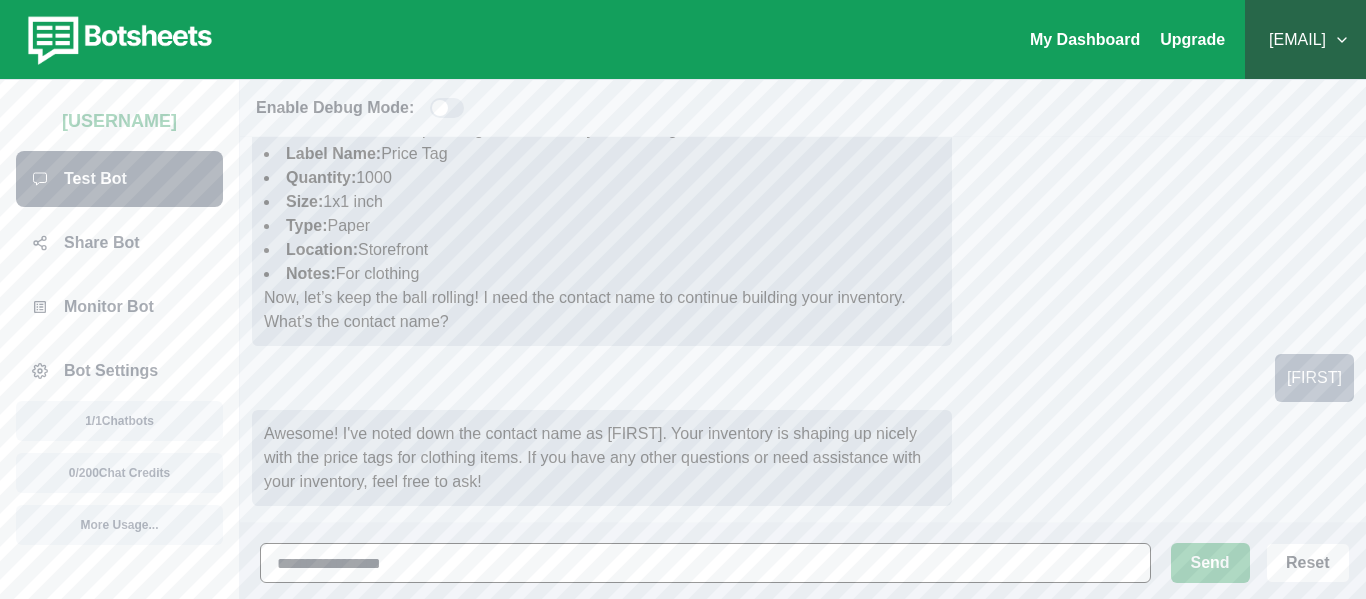 type 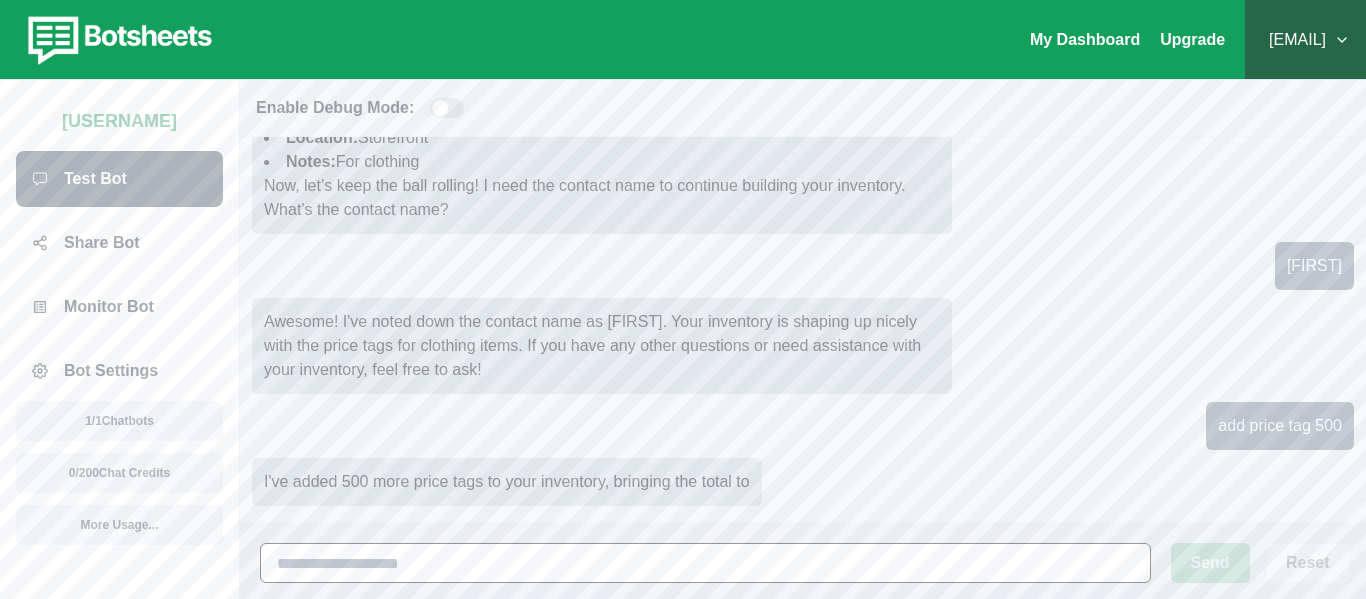 scroll, scrollTop: 295, scrollLeft: 0, axis: vertical 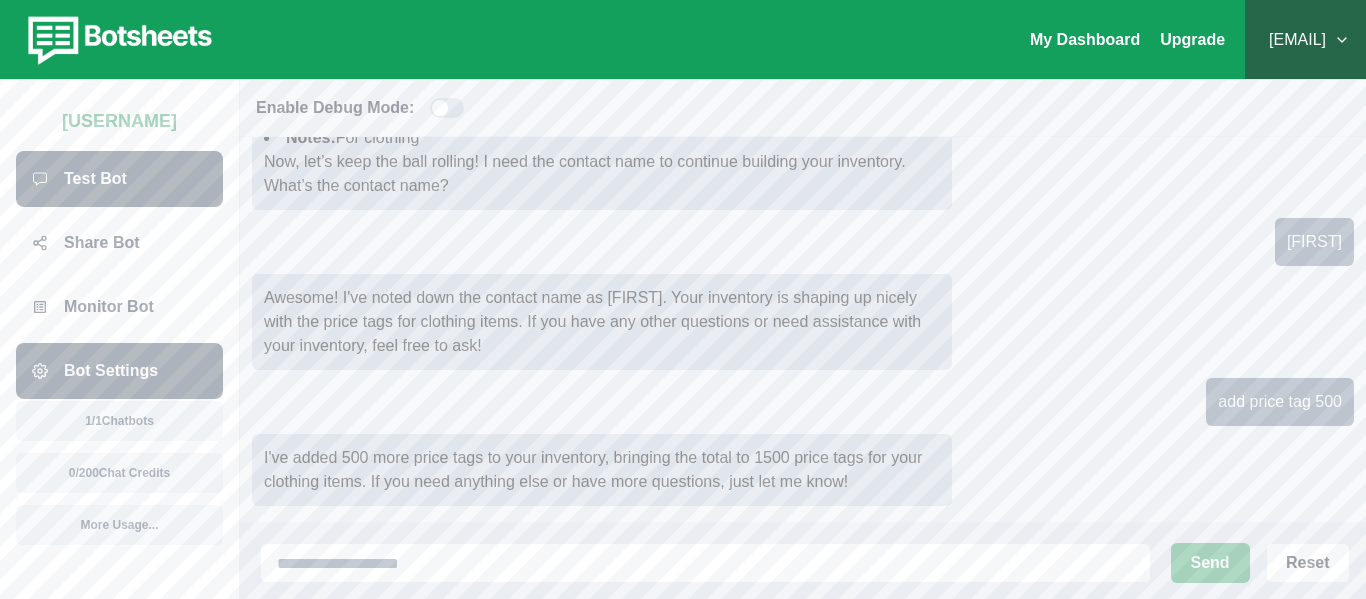click on "Bot Settings" at bounding box center (119, 371) 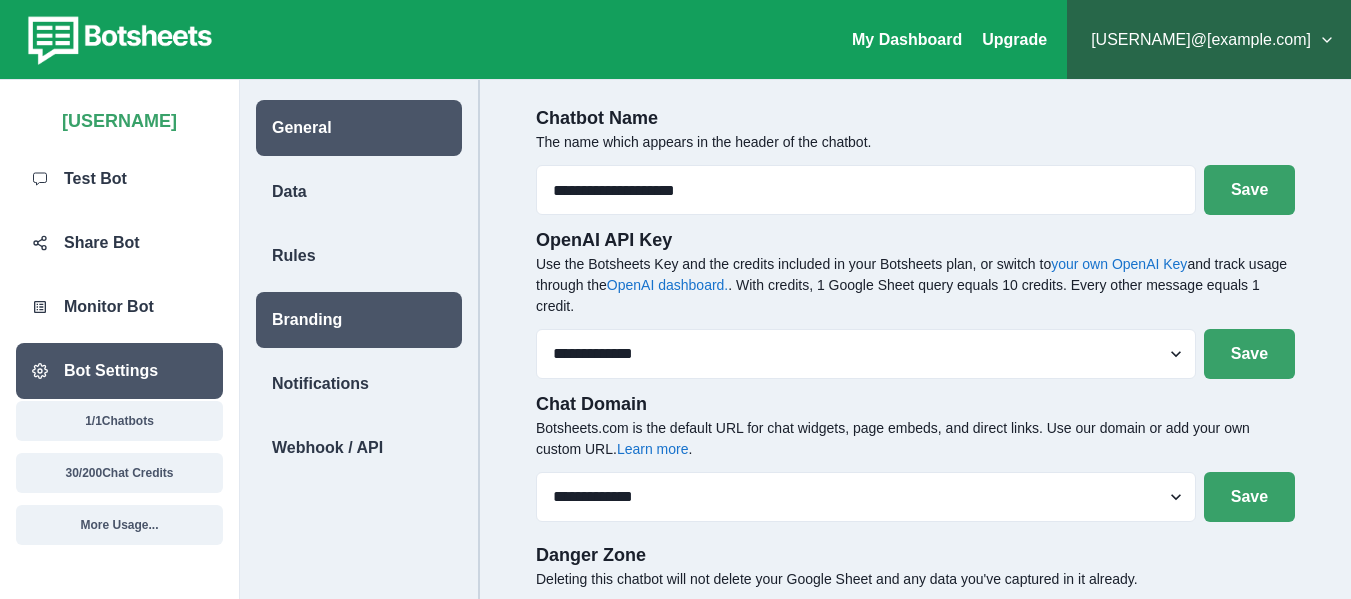 scroll, scrollTop: 0, scrollLeft: 0, axis: both 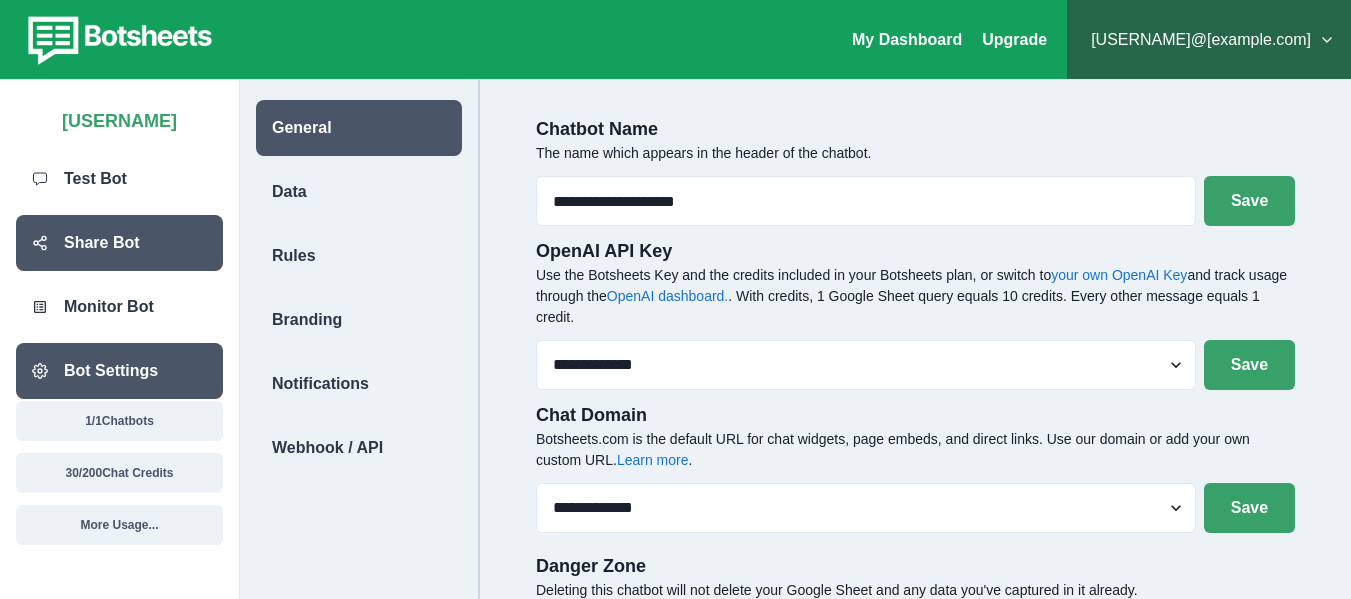 click on "Share Bot" at bounding box center [102, 243] 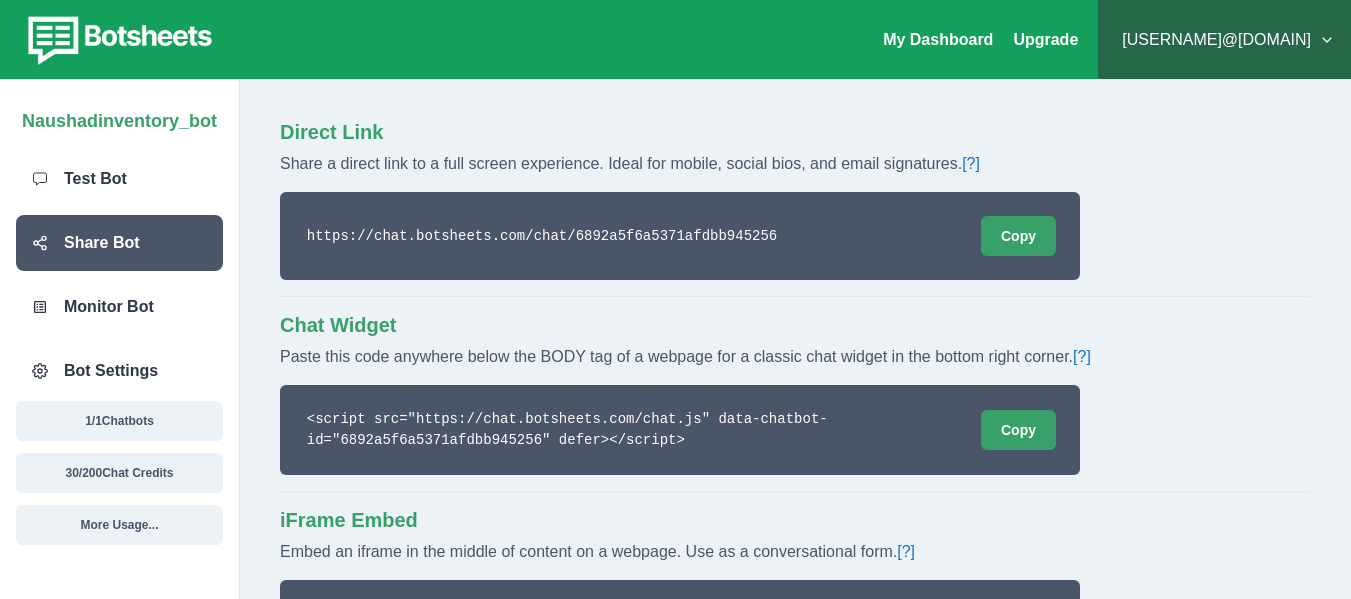 scroll, scrollTop: 71, scrollLeft: 0, axis: vertical 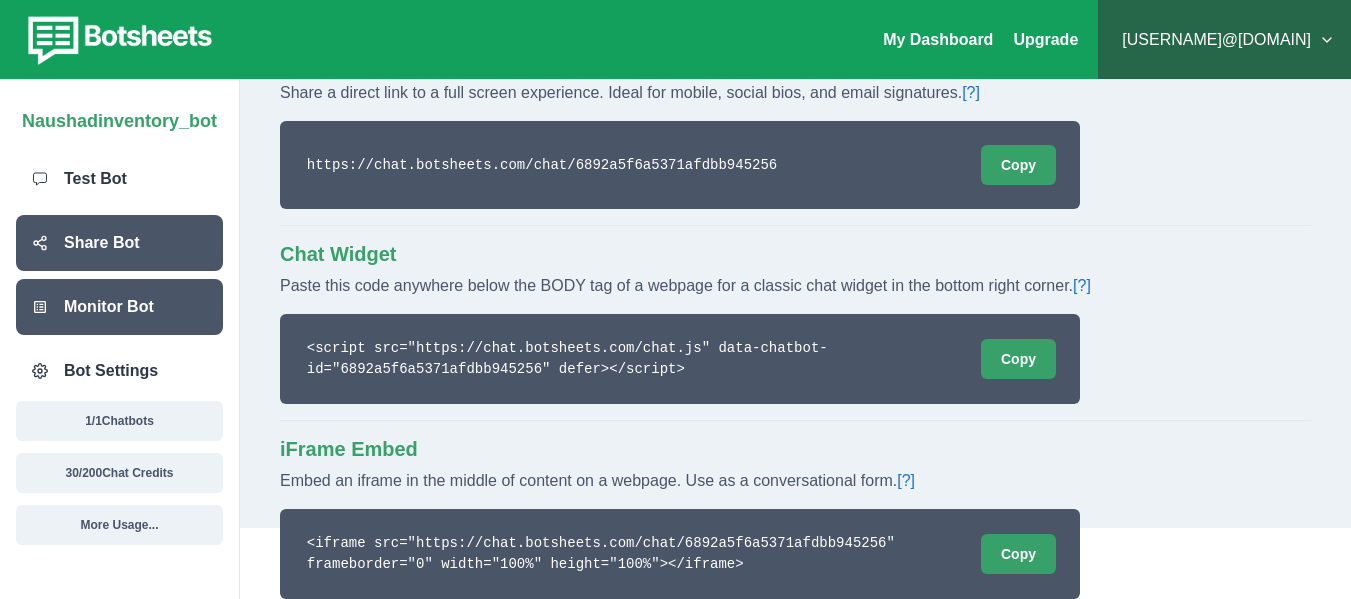 click on "Monitor Bot" at bounding box center (109, 307) 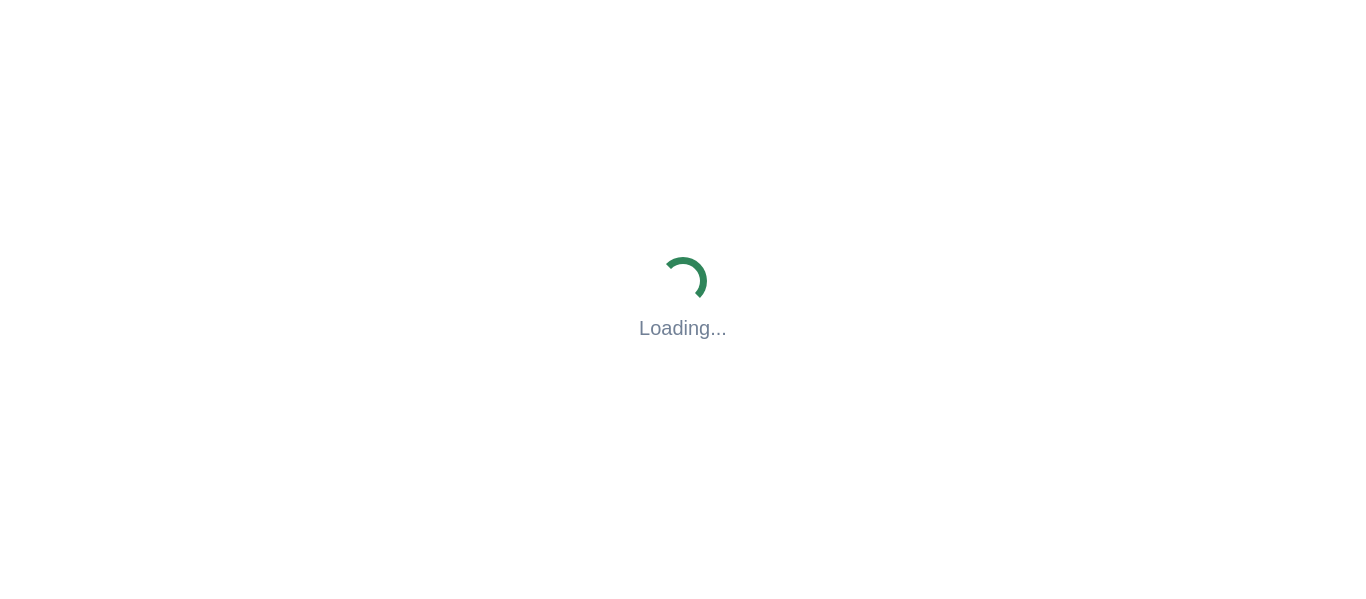 scroll, scrollTop: 0, scrollLeft: 0, axis: both 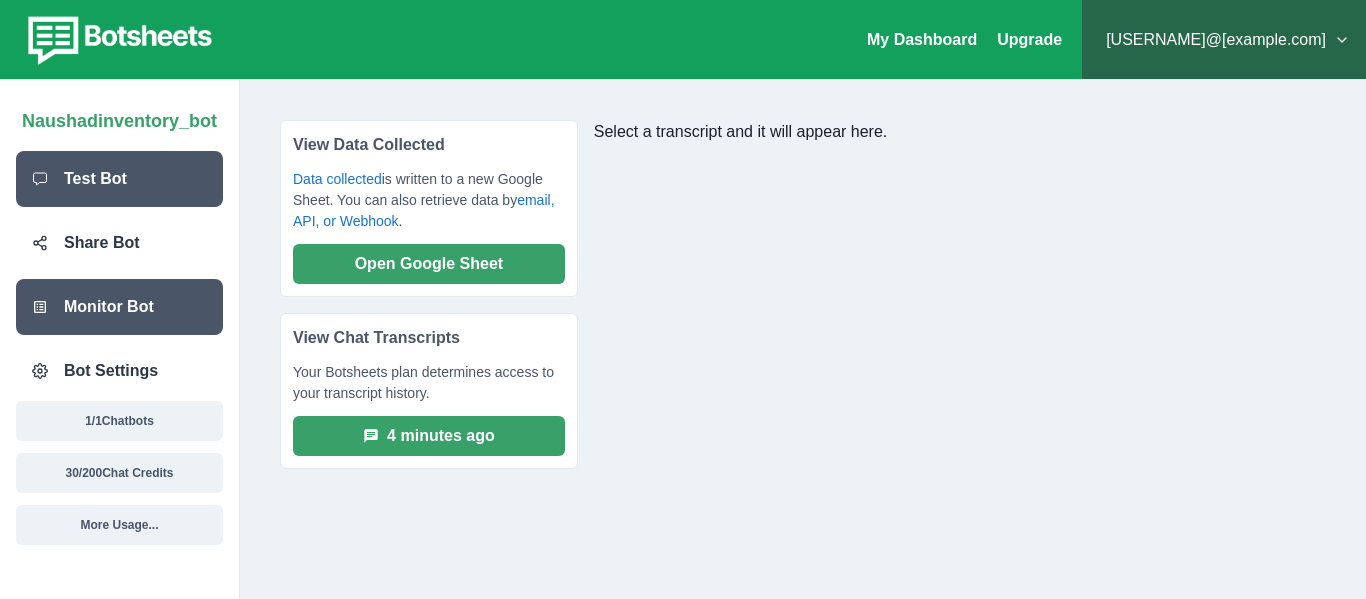click on "Test Bot" at bounding box center (119, 179) 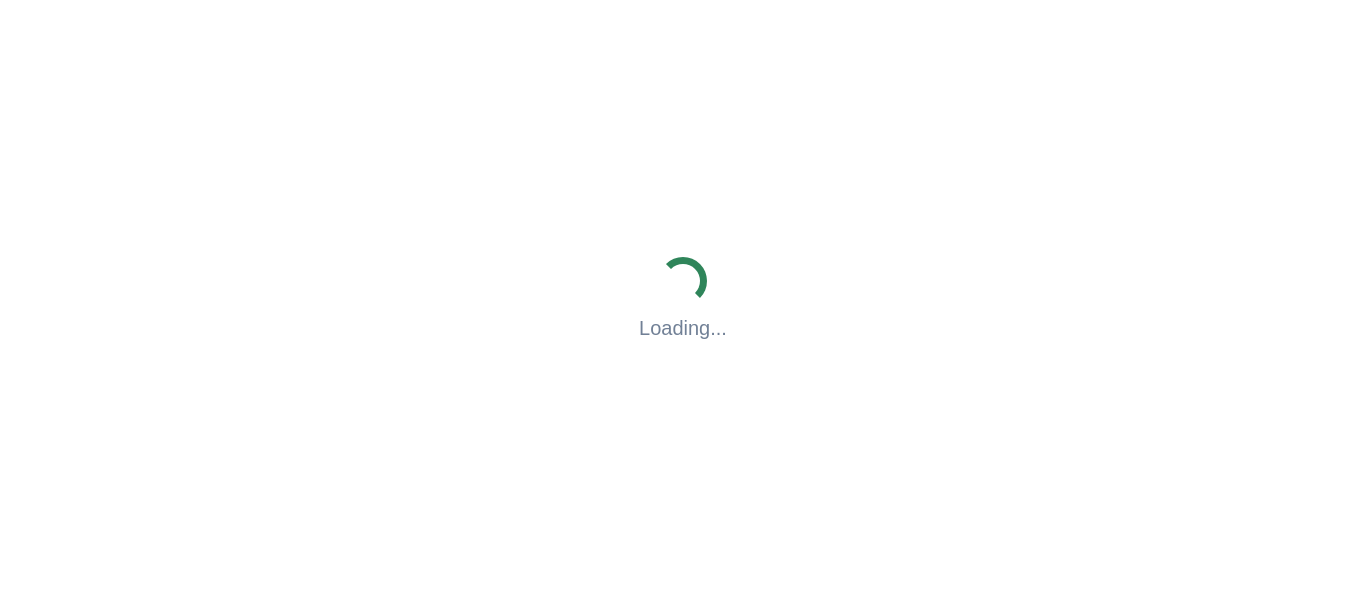 scroll, scrollTop: 0, scrollLeft: 0, axis: both 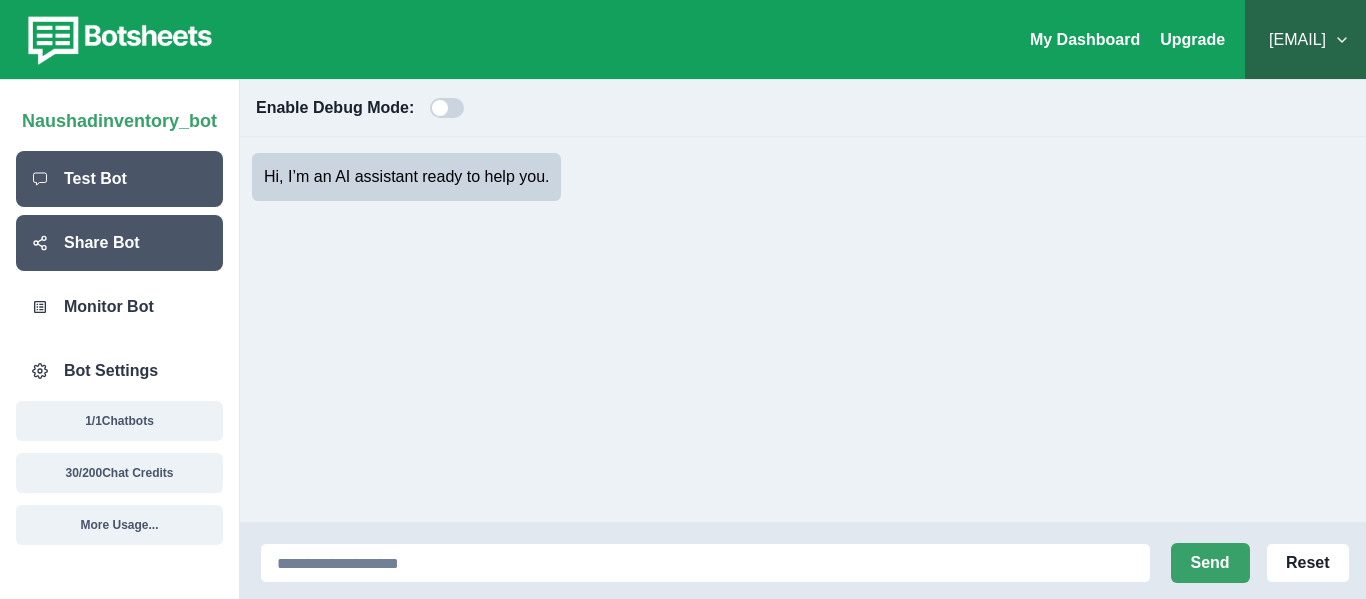 click on "Share Bot" at bounding box center [102, 243] 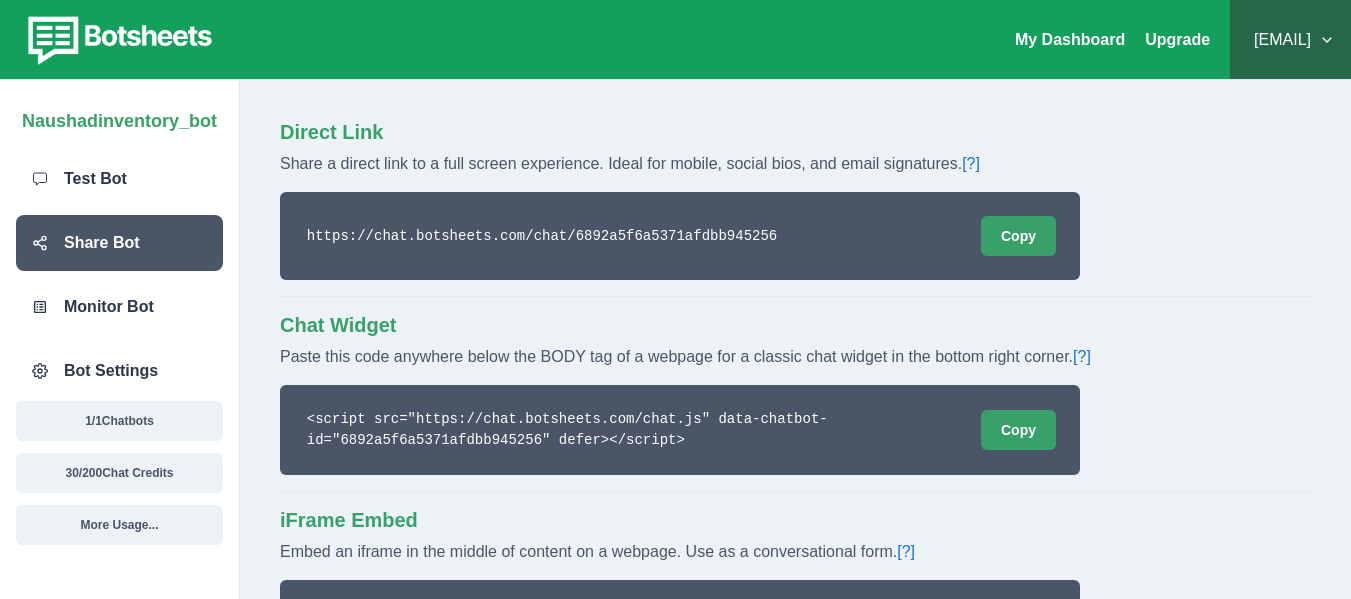 scroll, scrollTop: 71, scrollLeft: 0, axis: vertical 